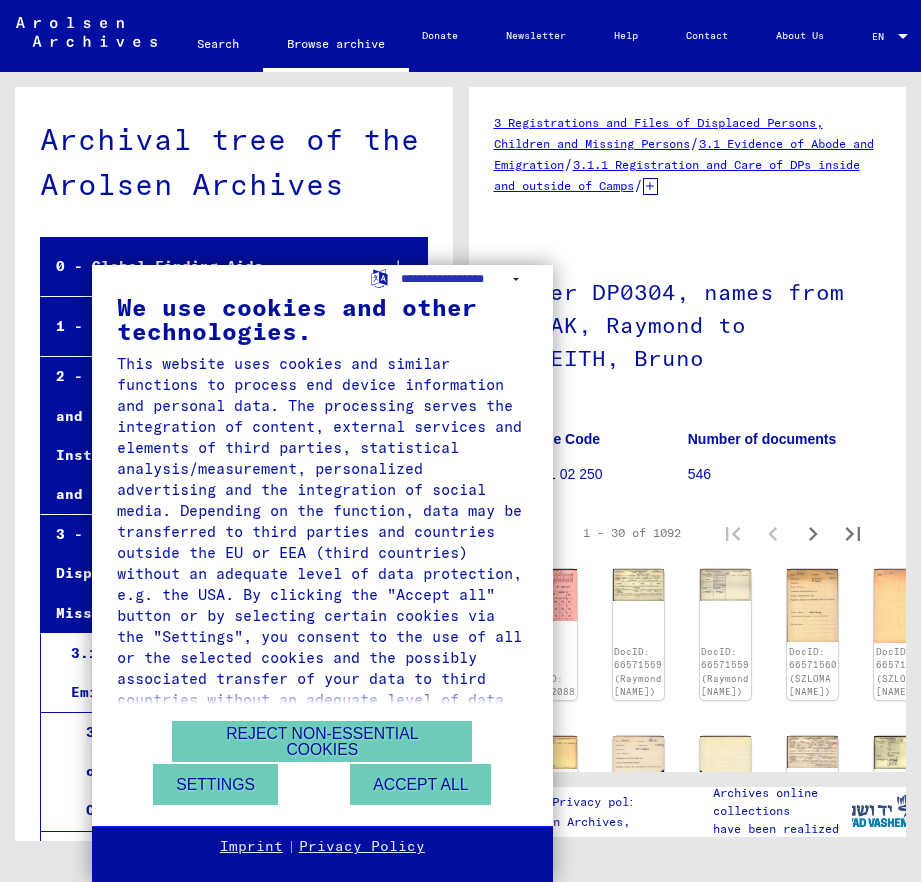 scroll, scrollTop: 0, scrollLeft: 0, axis: both 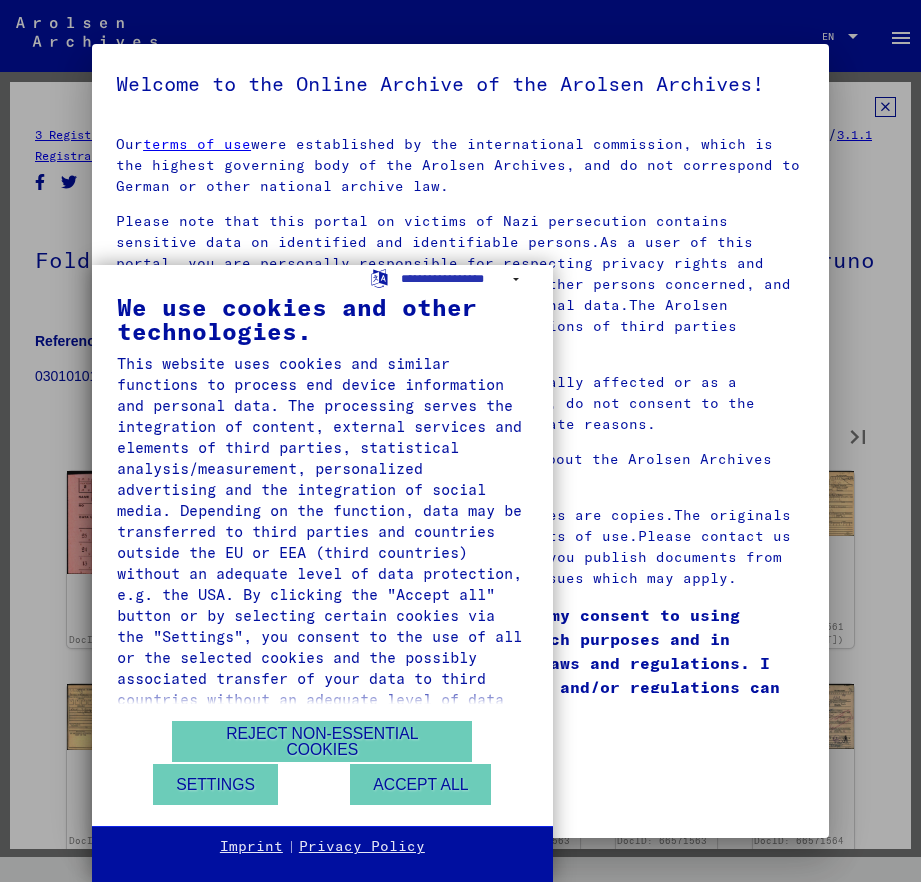 type on "*" 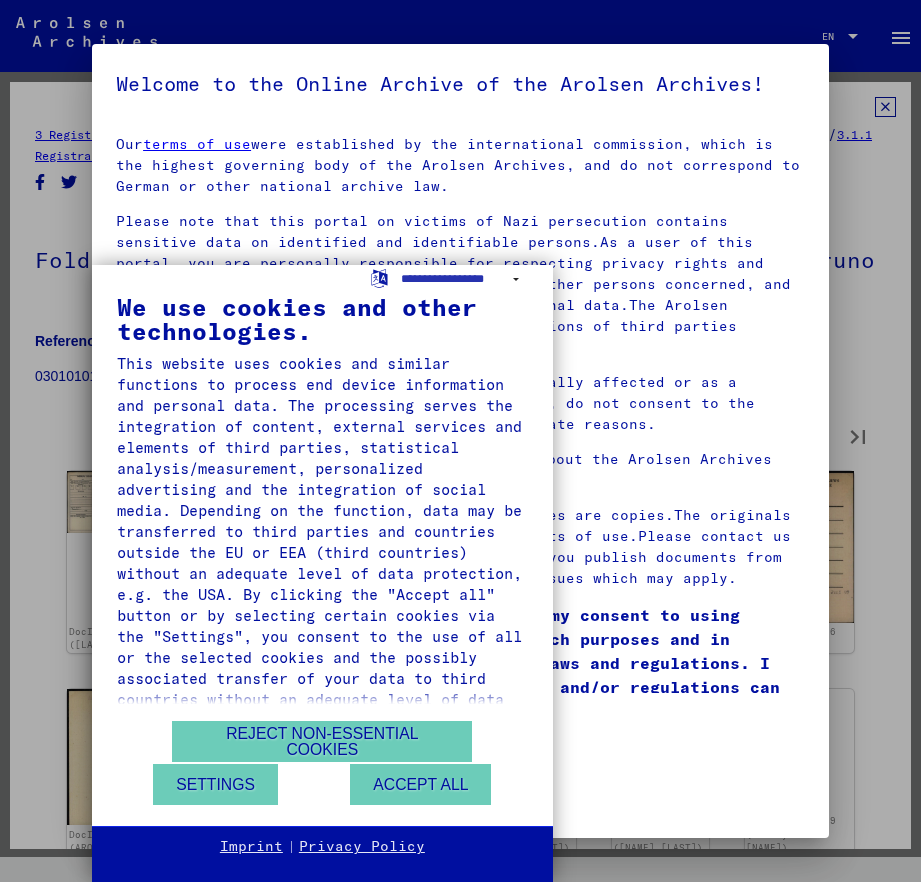 type on "*" 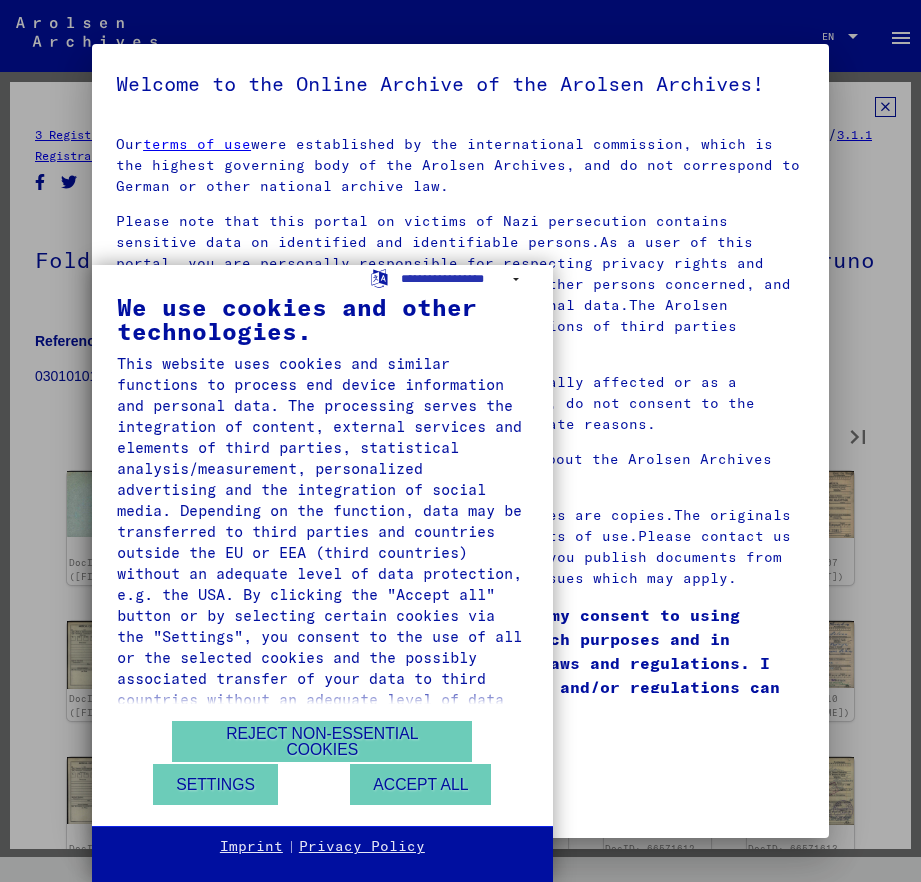 type on "*" 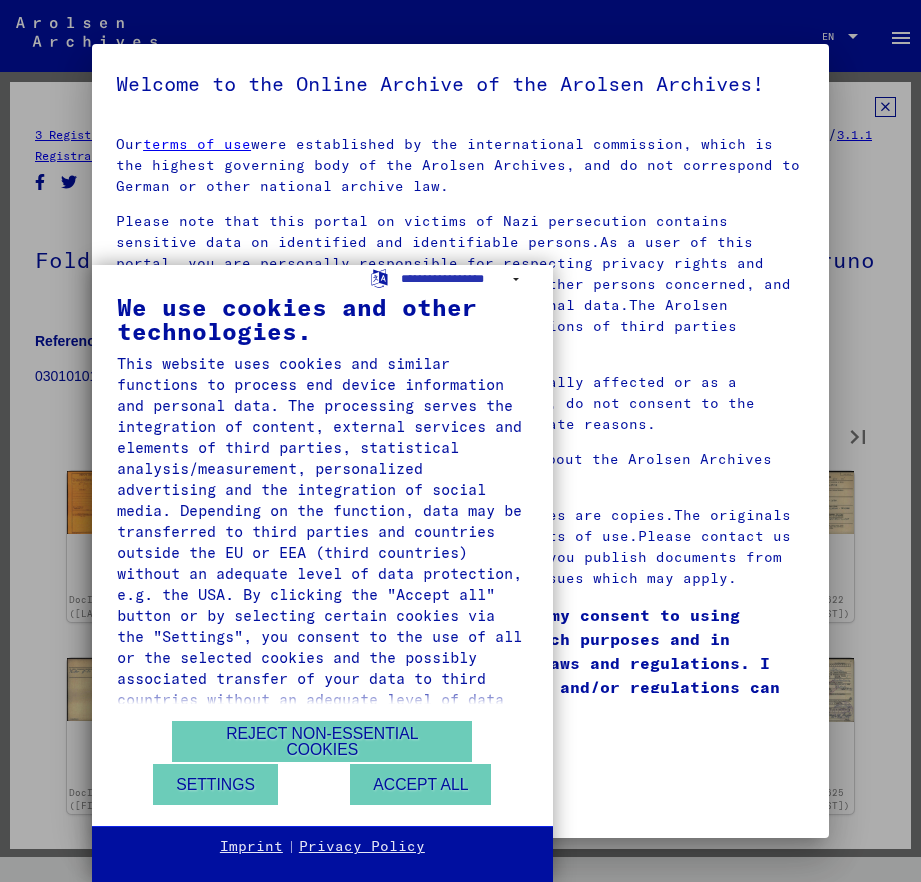 type on "*" 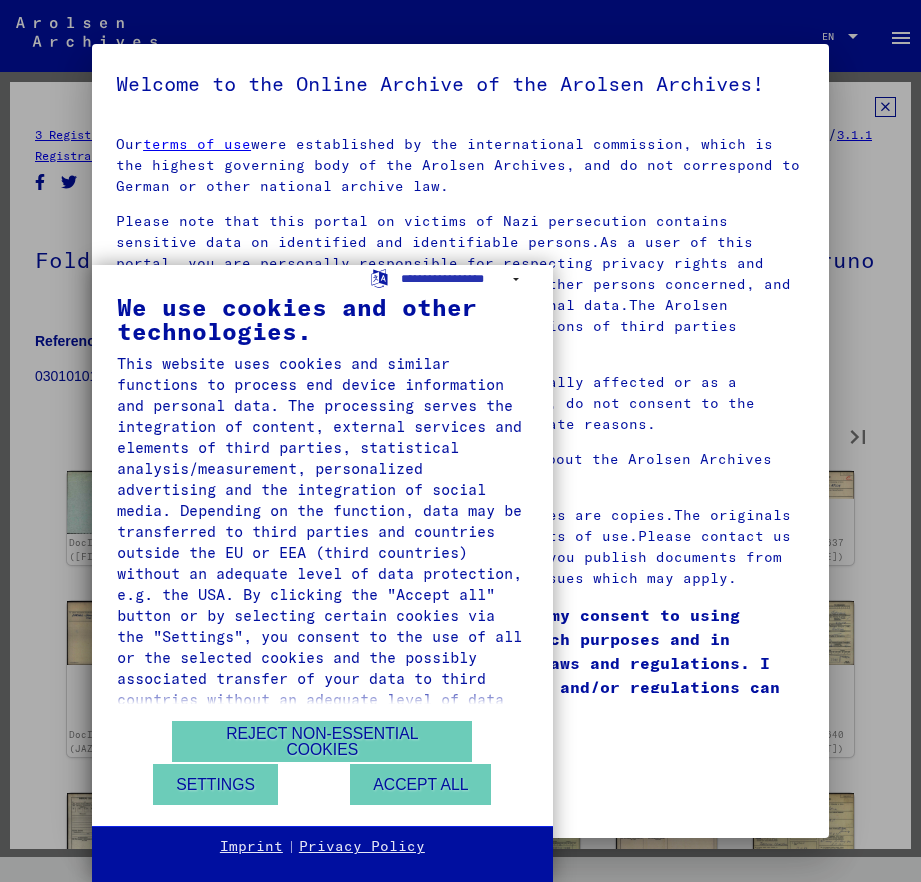 type on "*" 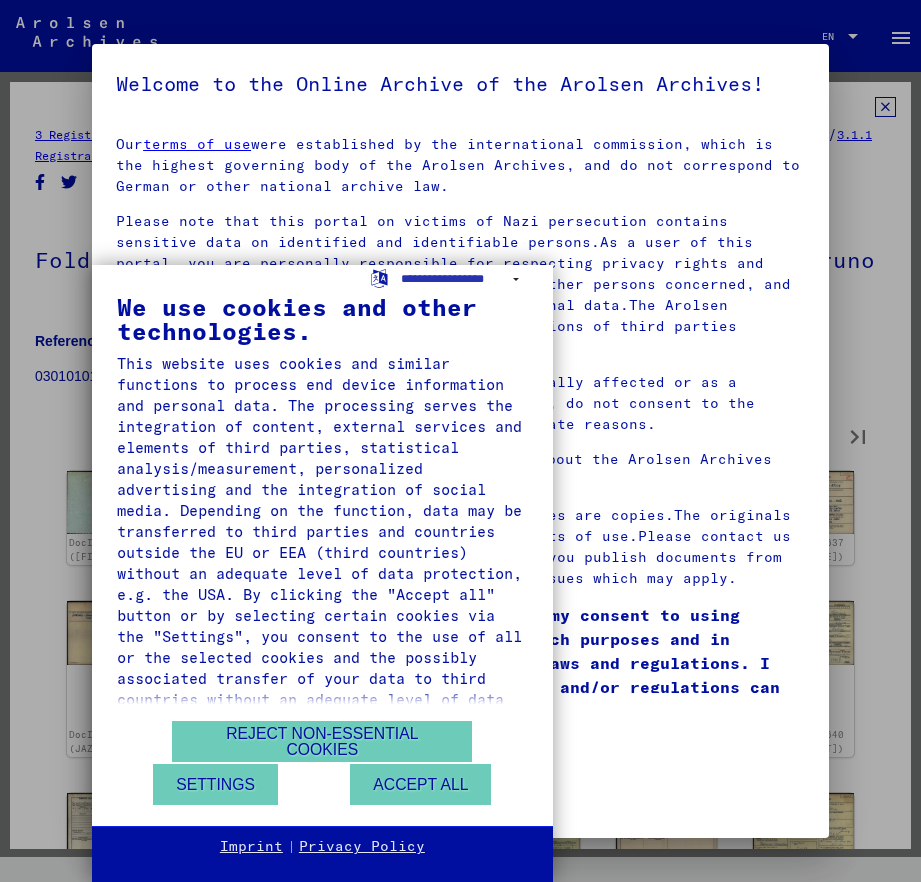 type on "*" 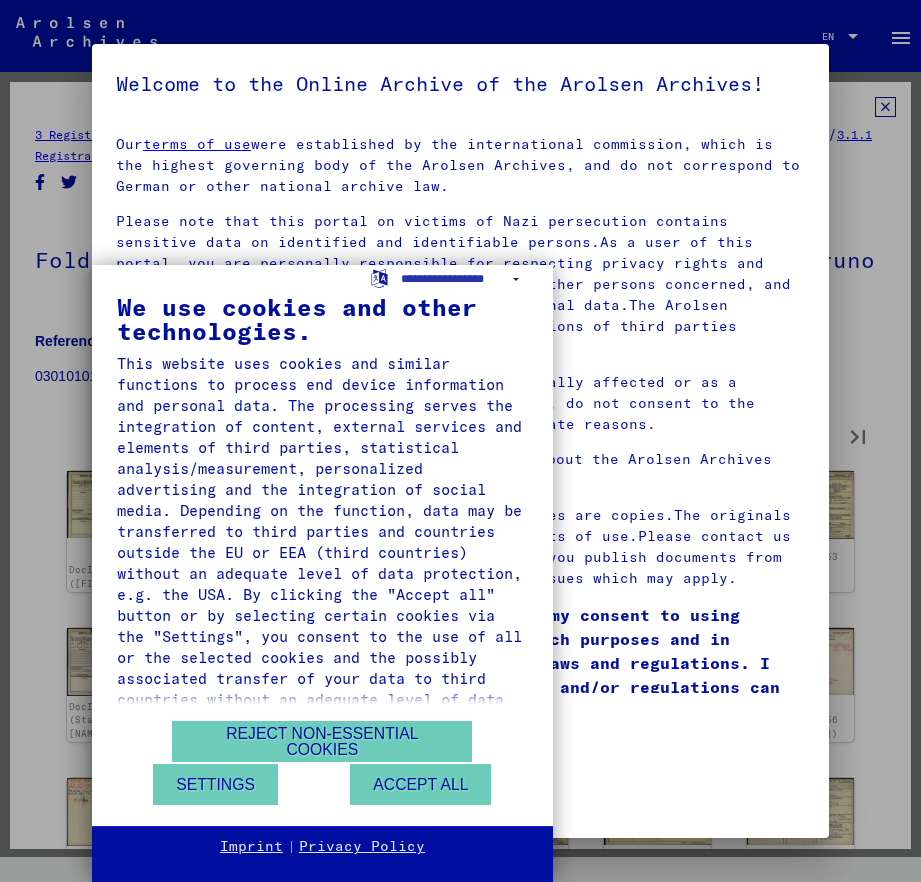 type on "*" 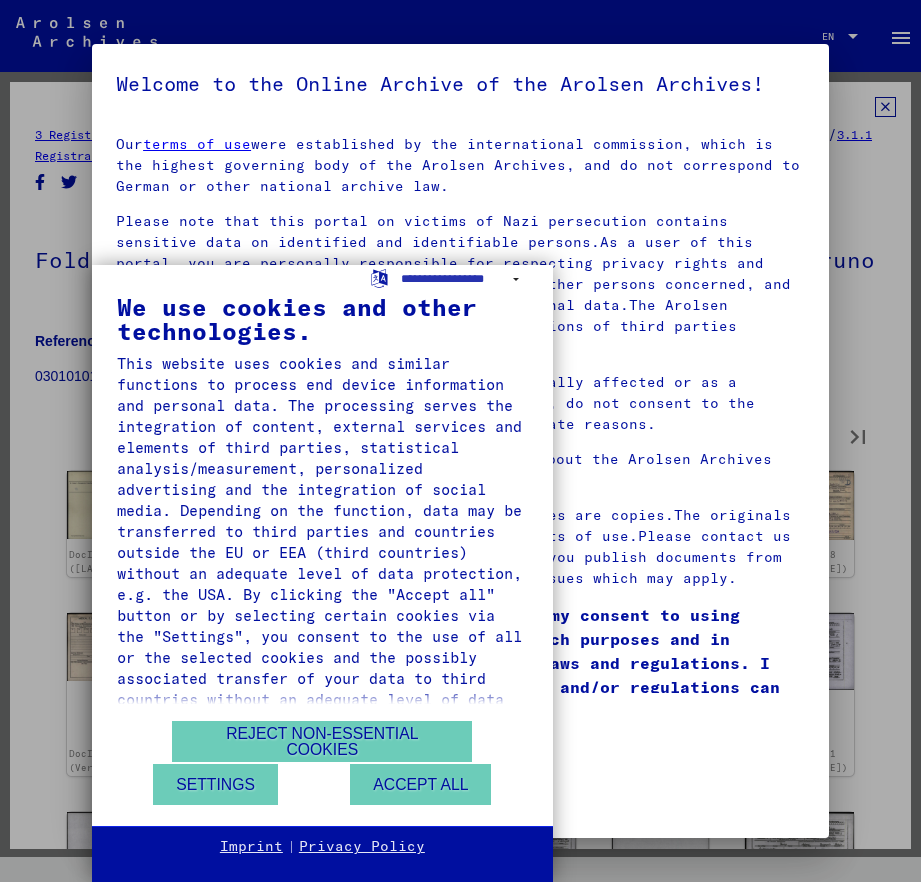 type on "*" 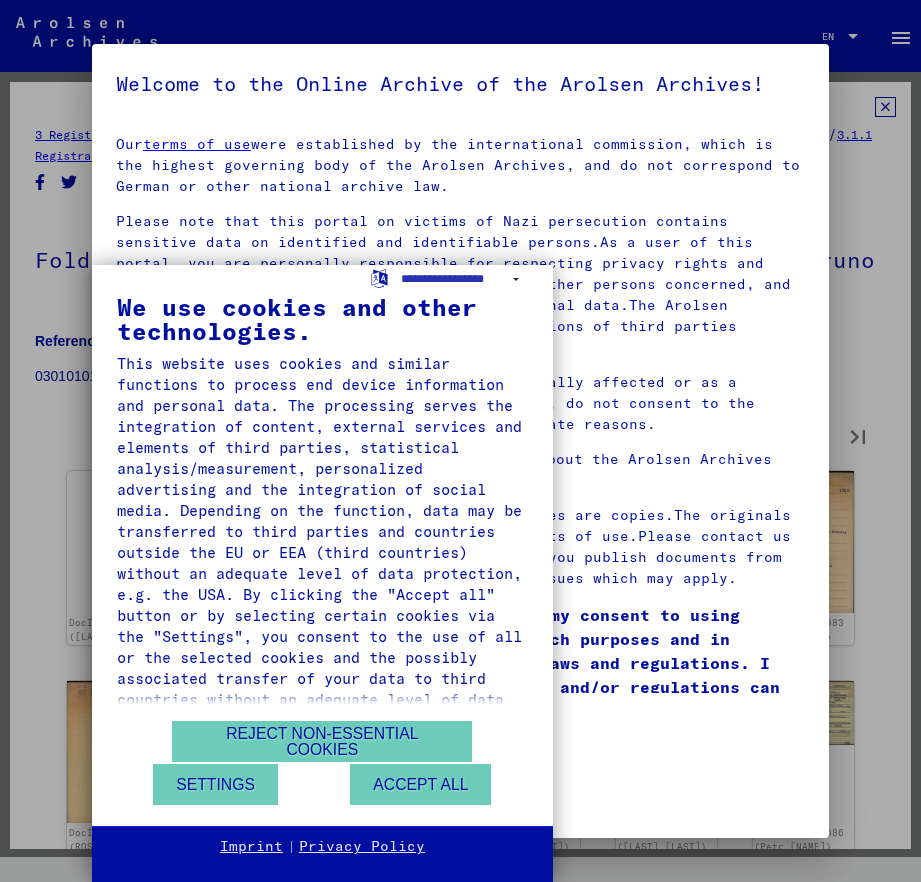 type on "**" 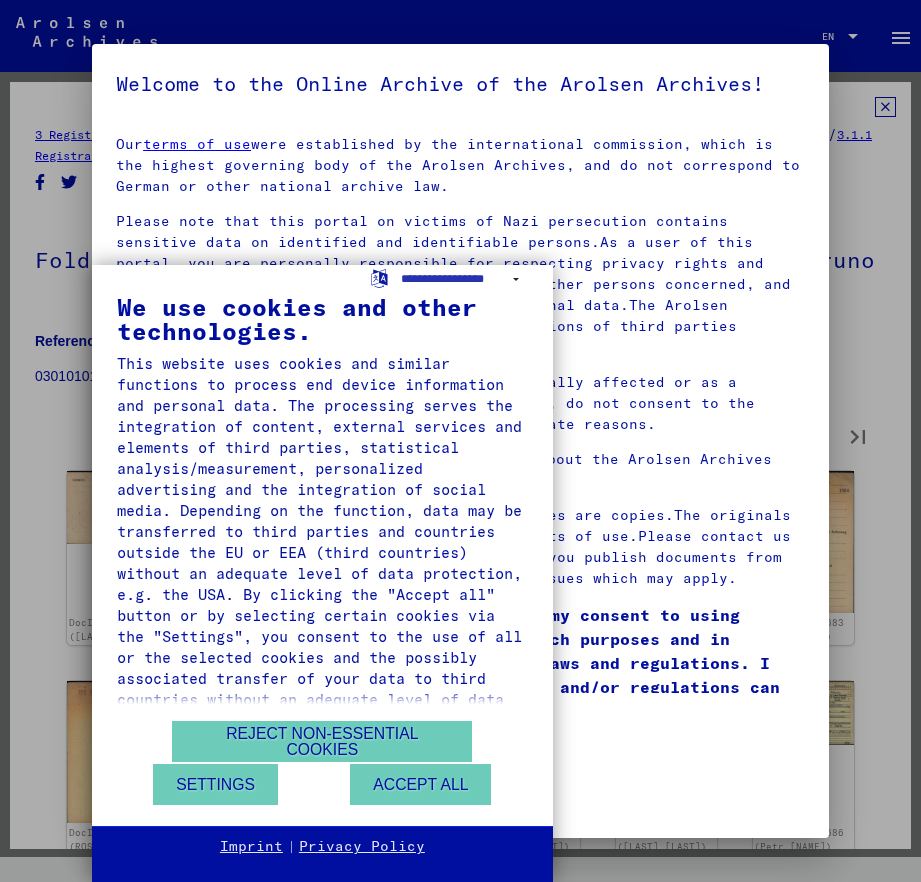 type on "**" 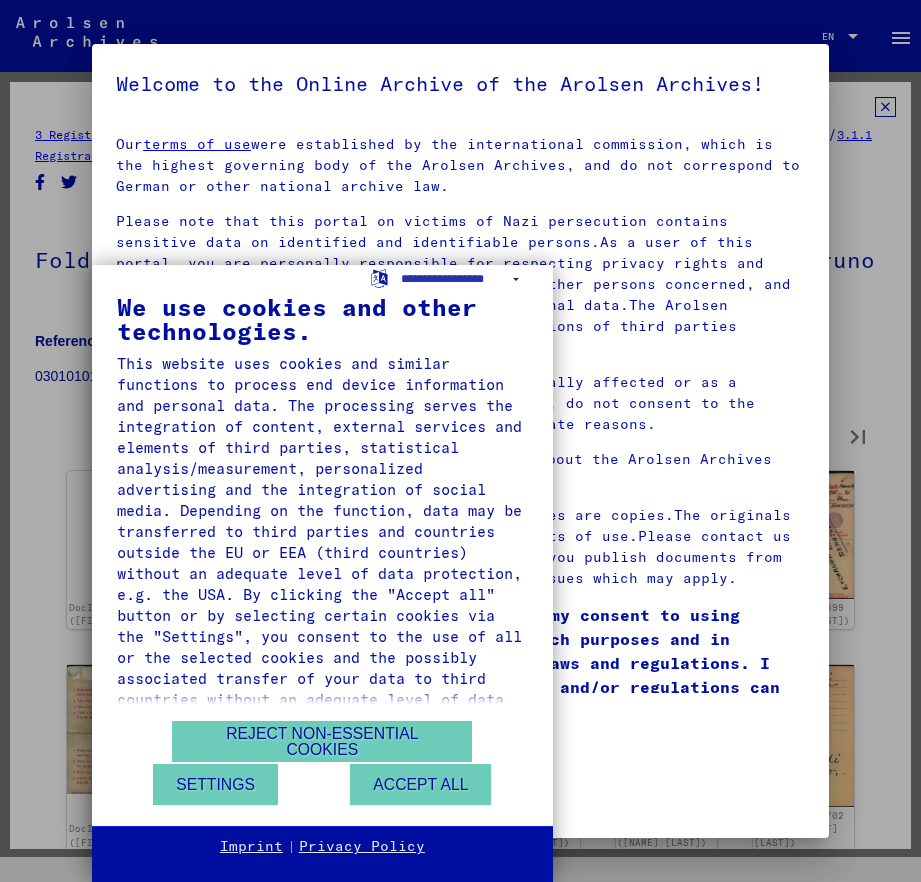 type on "**" 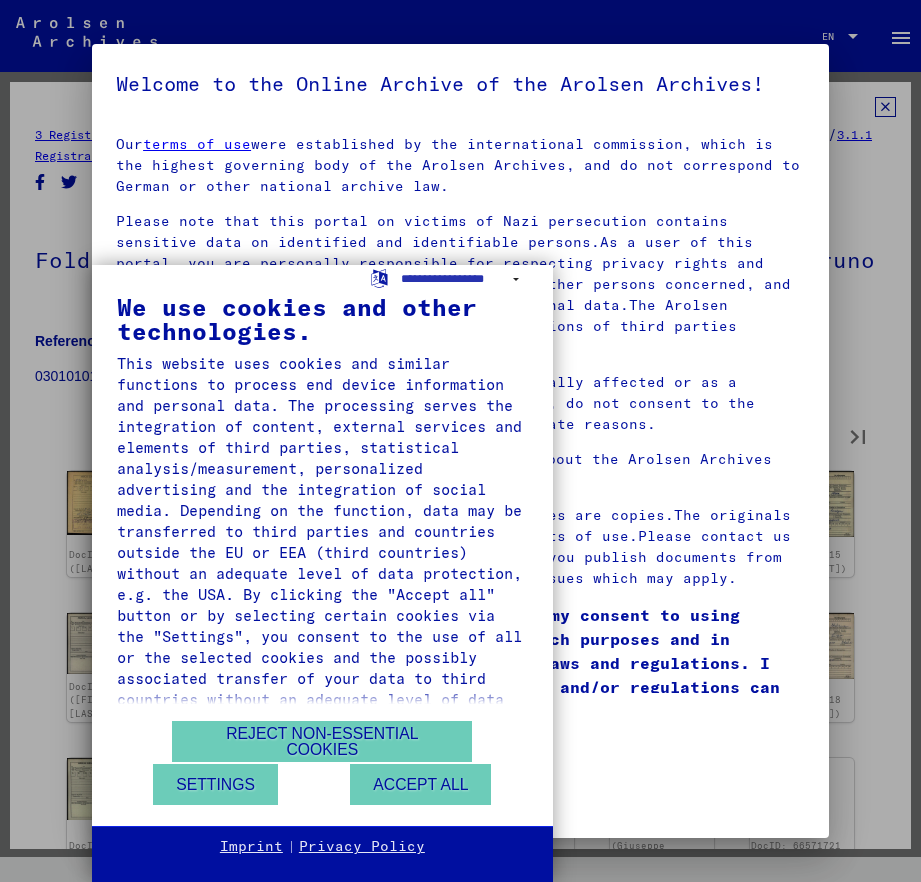 type on "**" 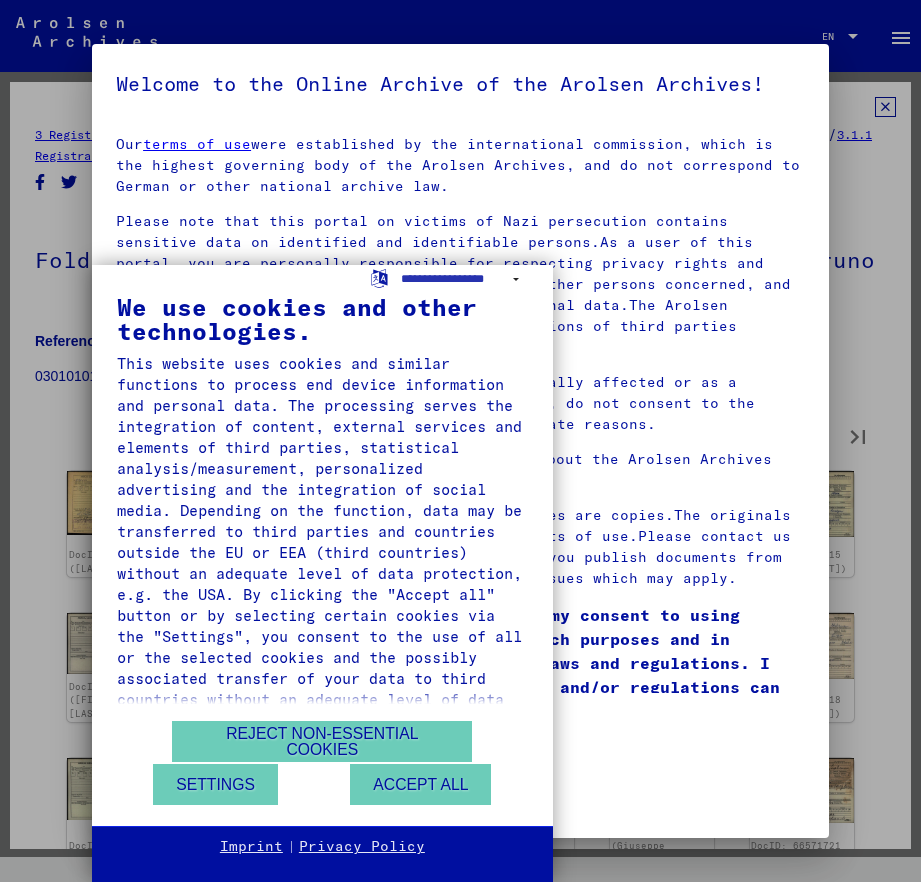 type on "**" 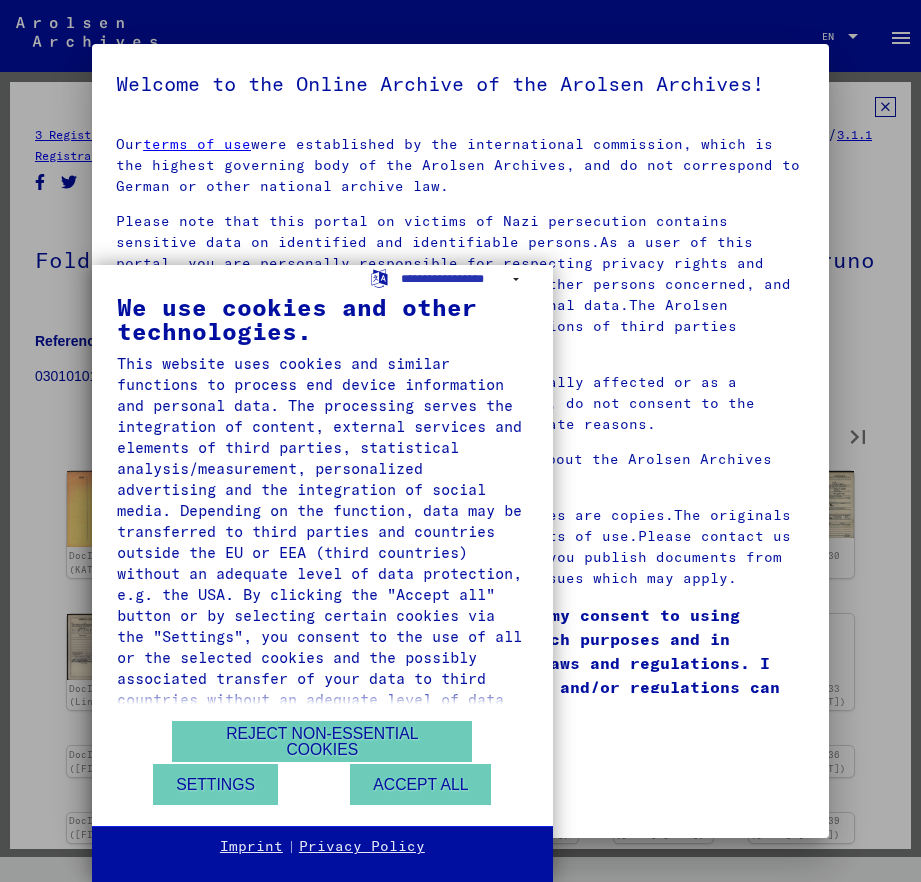 type on "**" 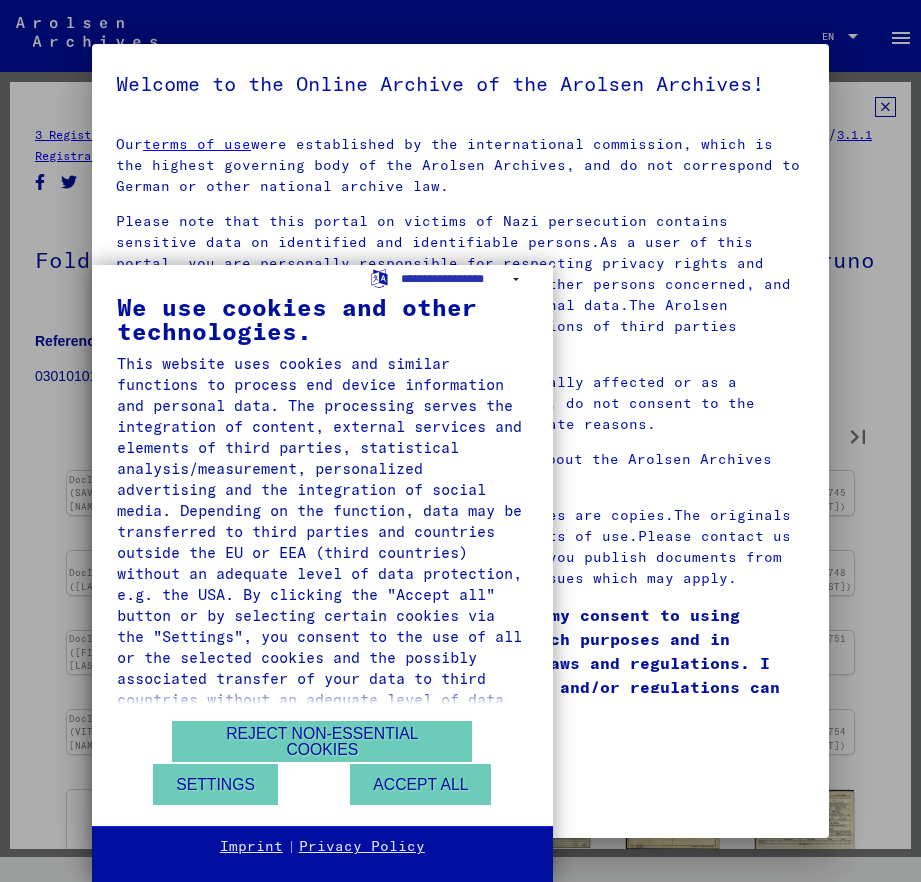 type on "**" 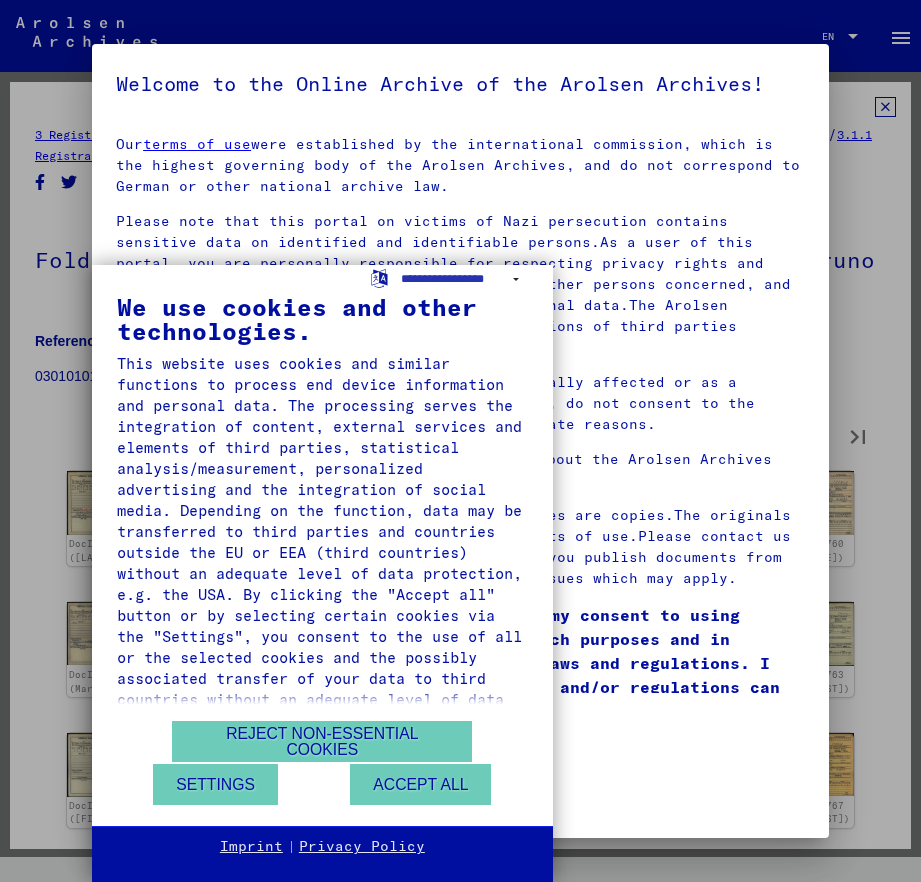 type on "**" 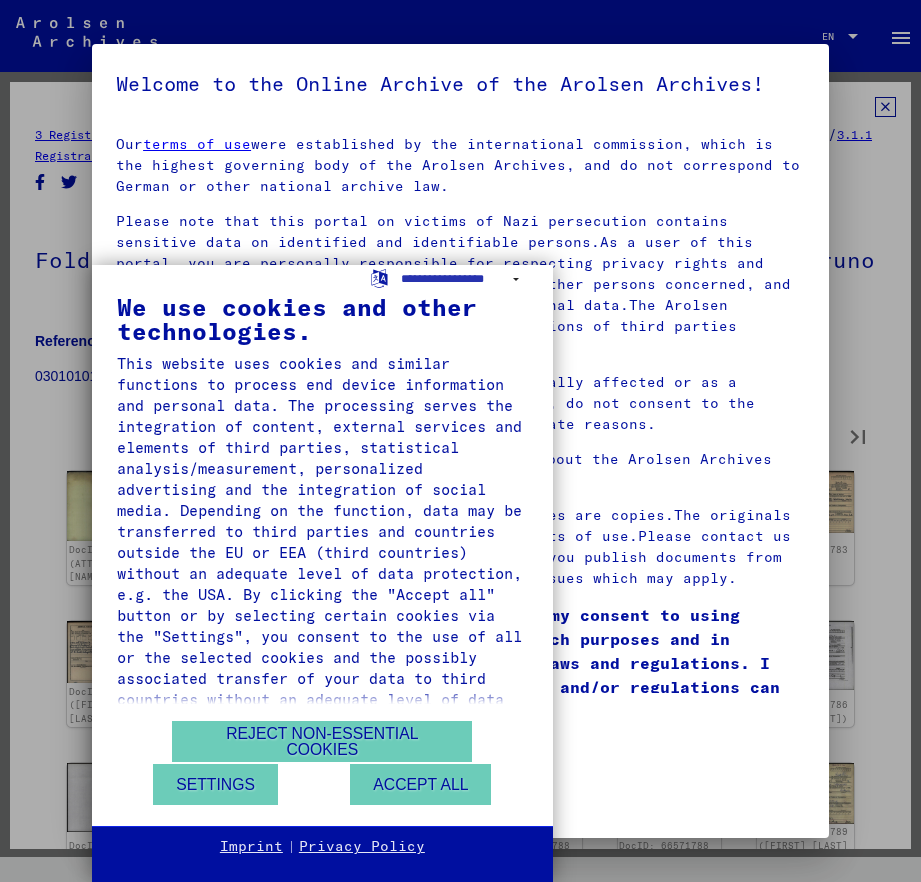 type on "**" 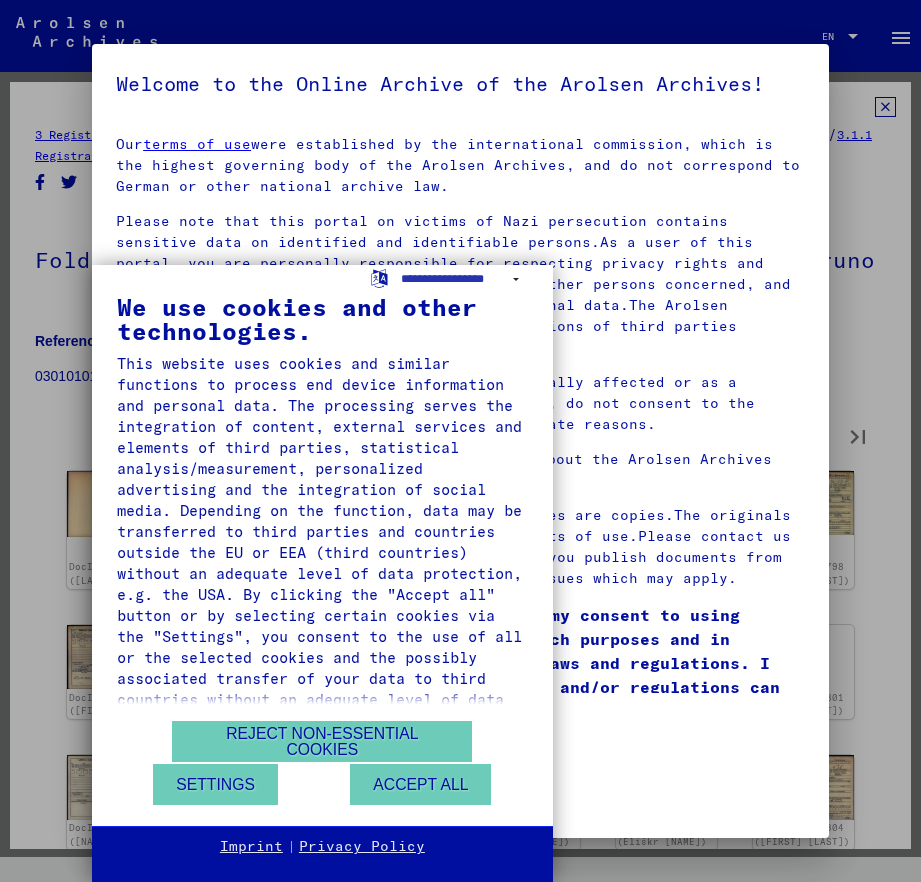 type on "**" 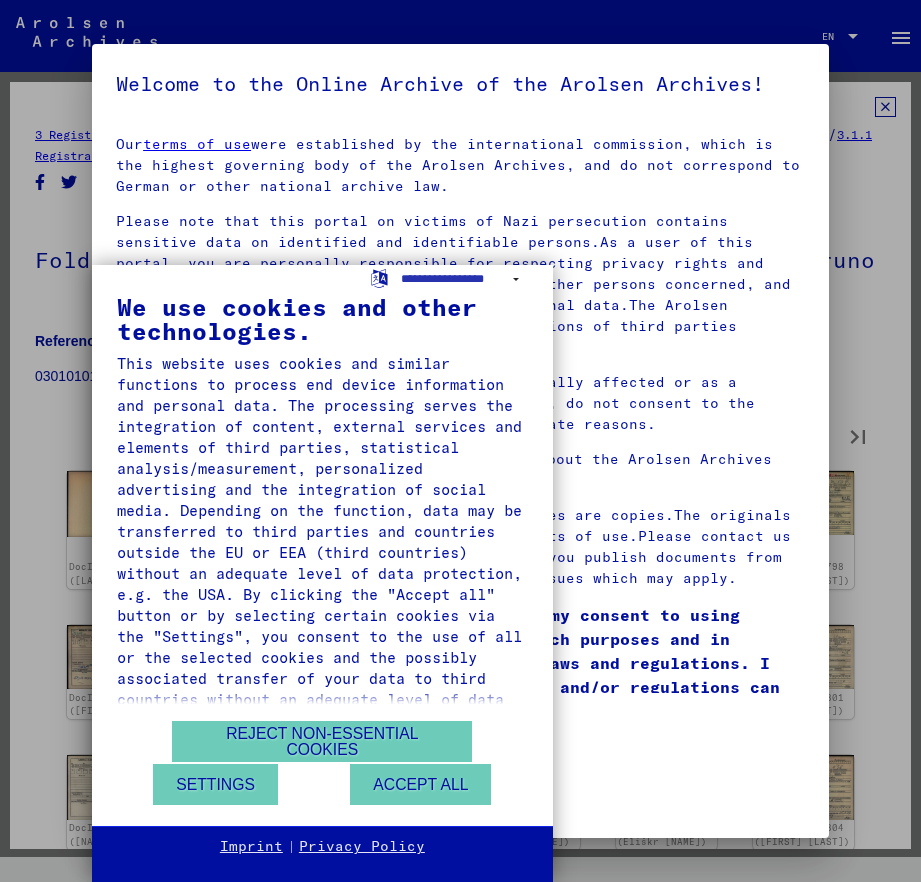 type on "**" 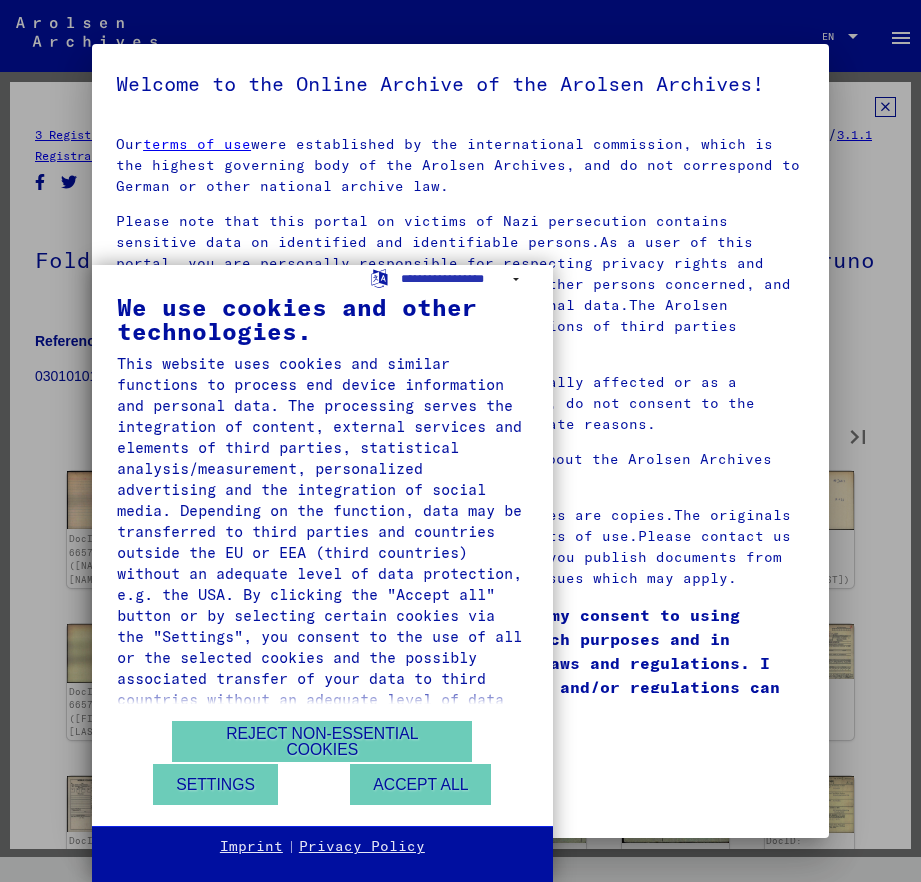type on "**" 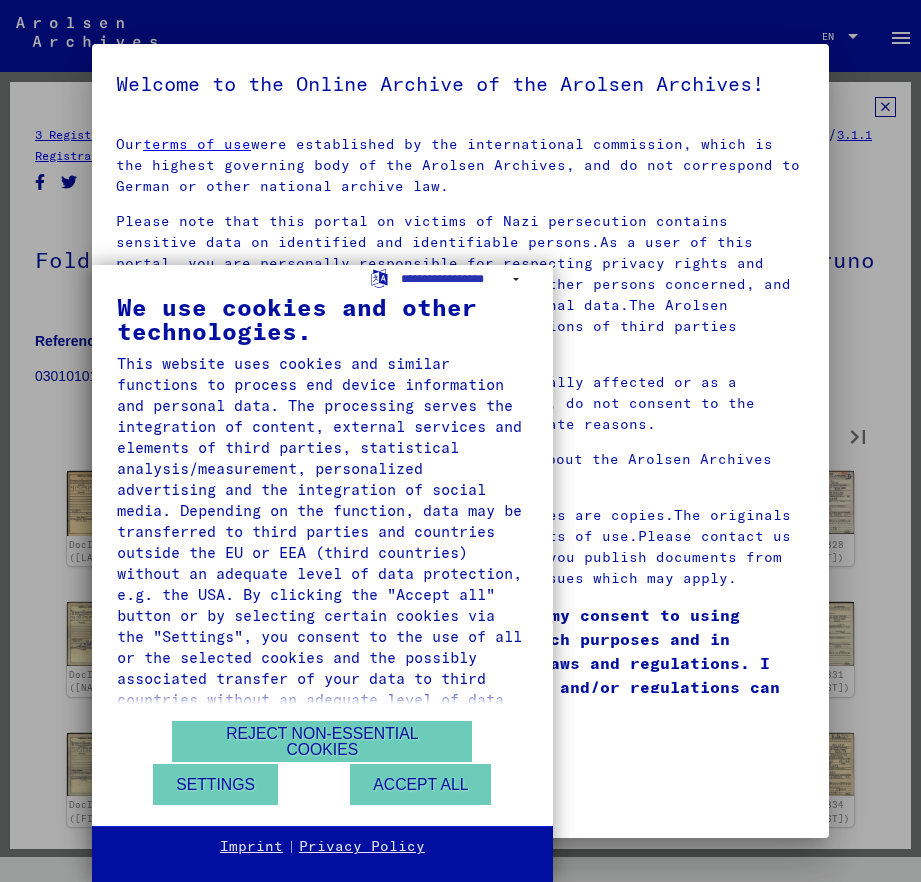 type on "**" 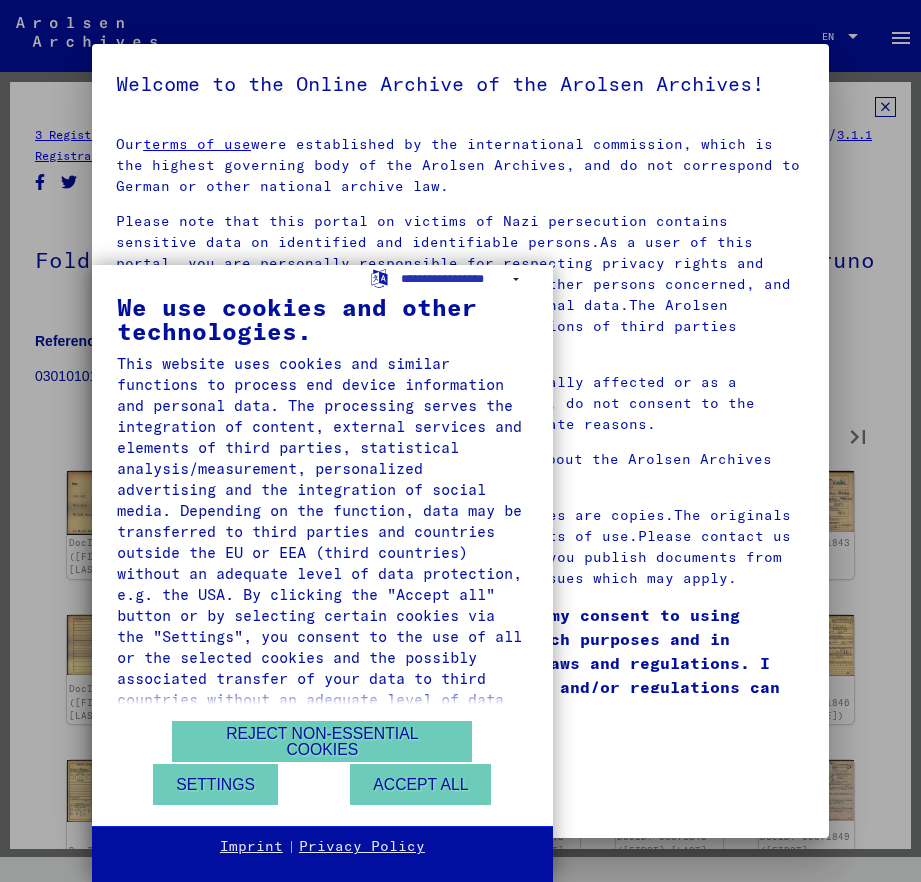 type on "**" 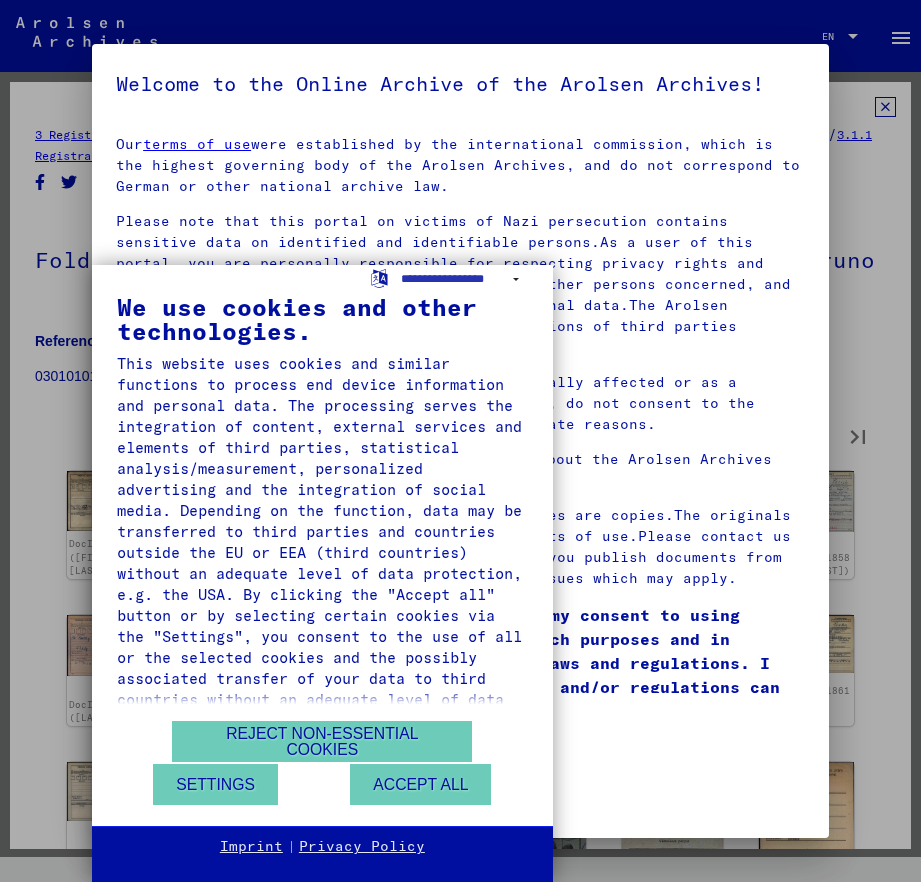 type on "**" 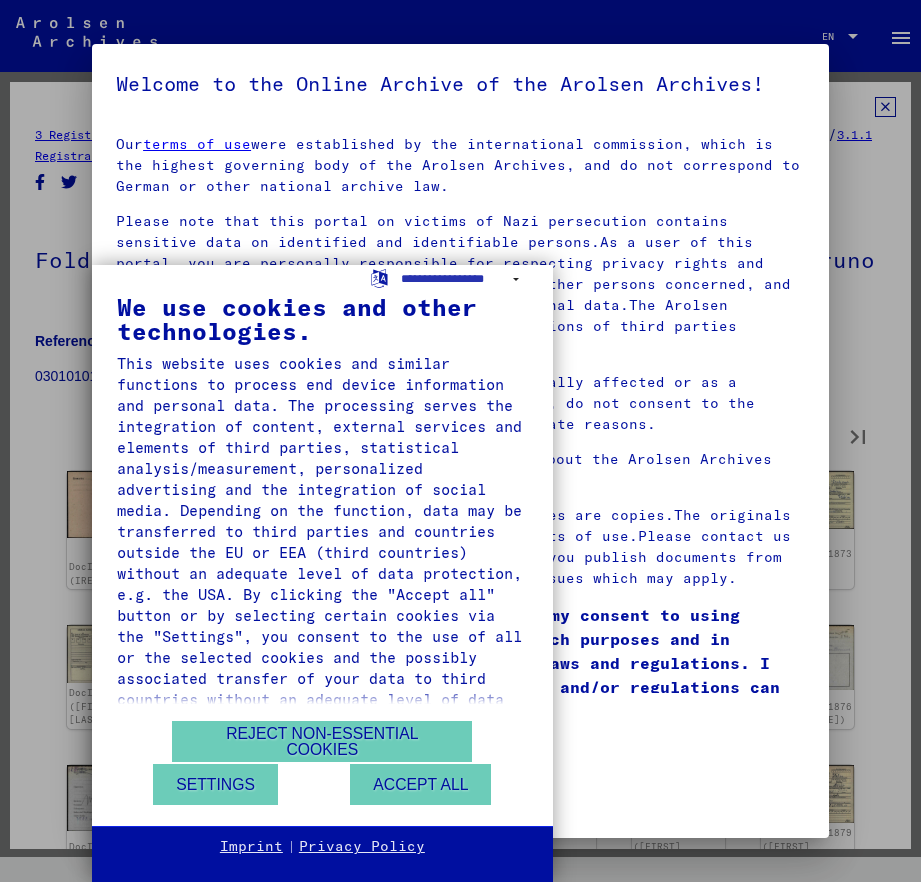 type on "**" 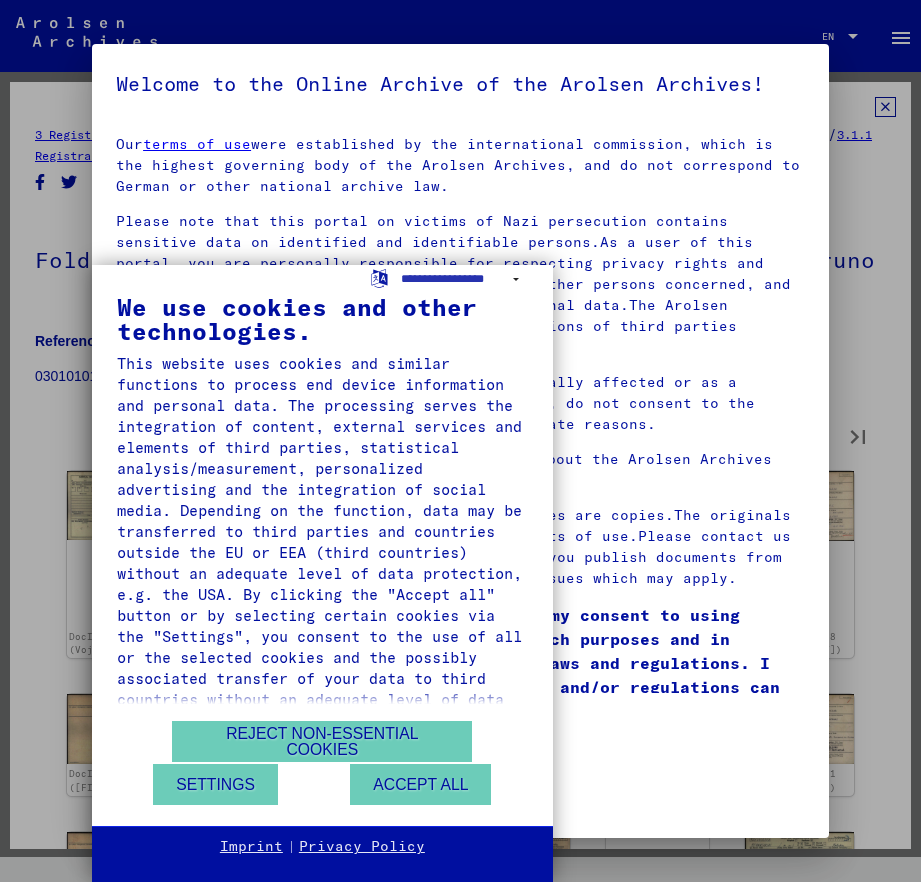 type on "**" 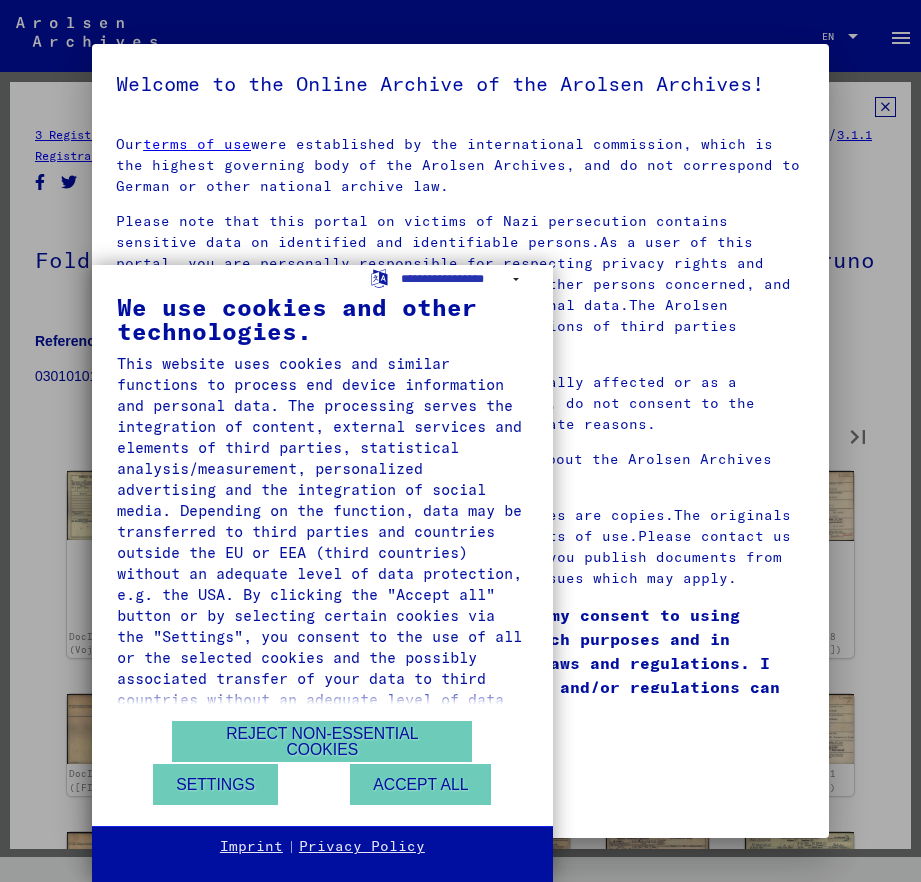 type on "**" 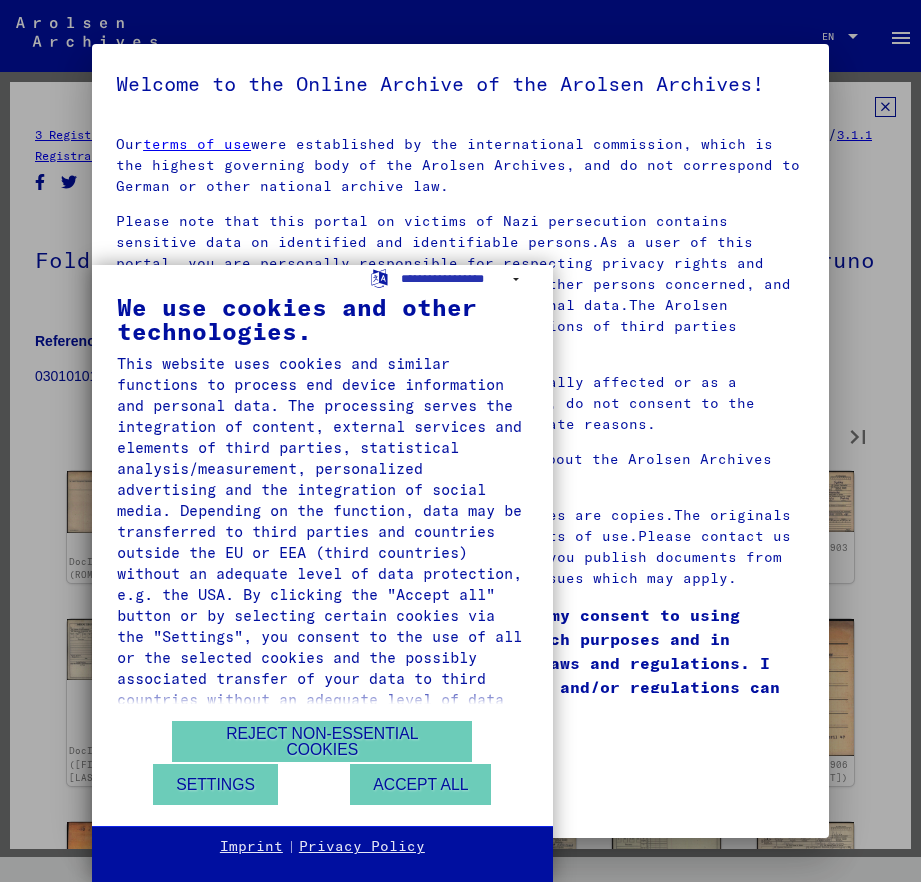 type on "**" 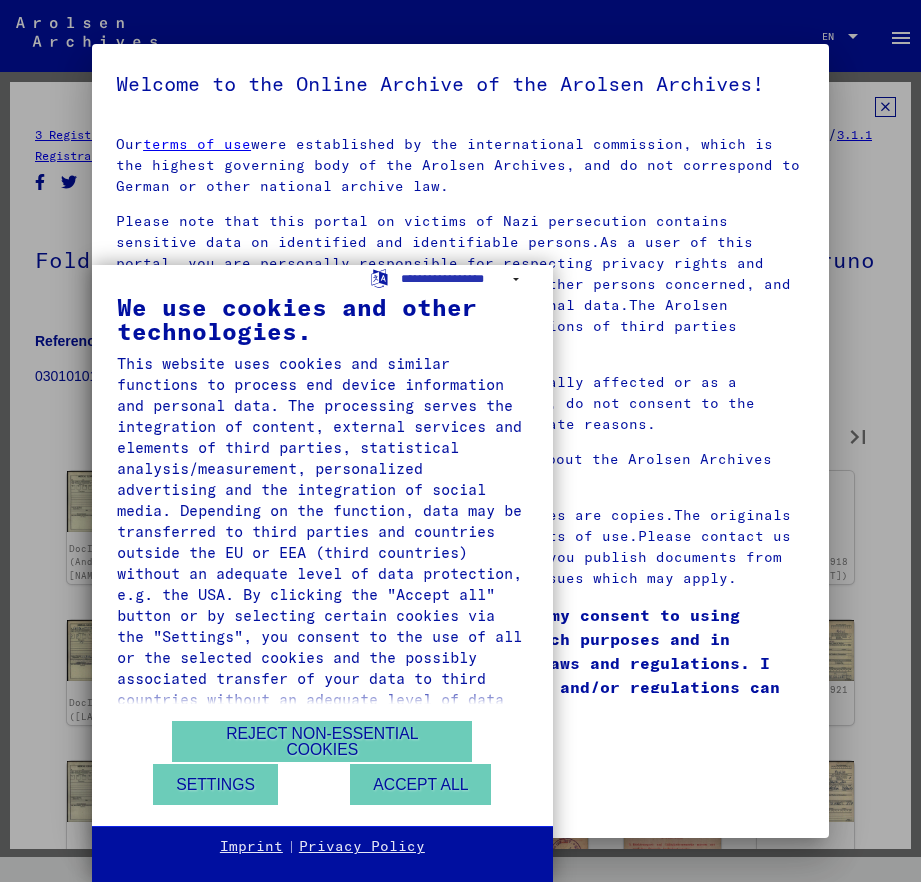 type on "**" 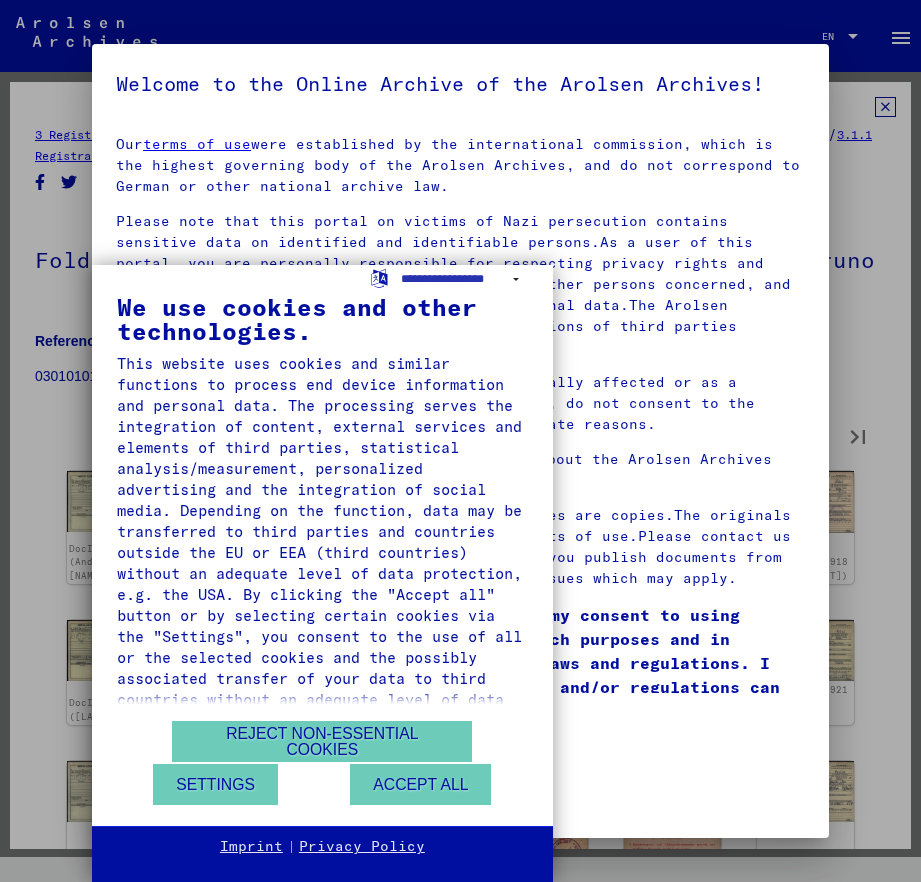 type on "**" 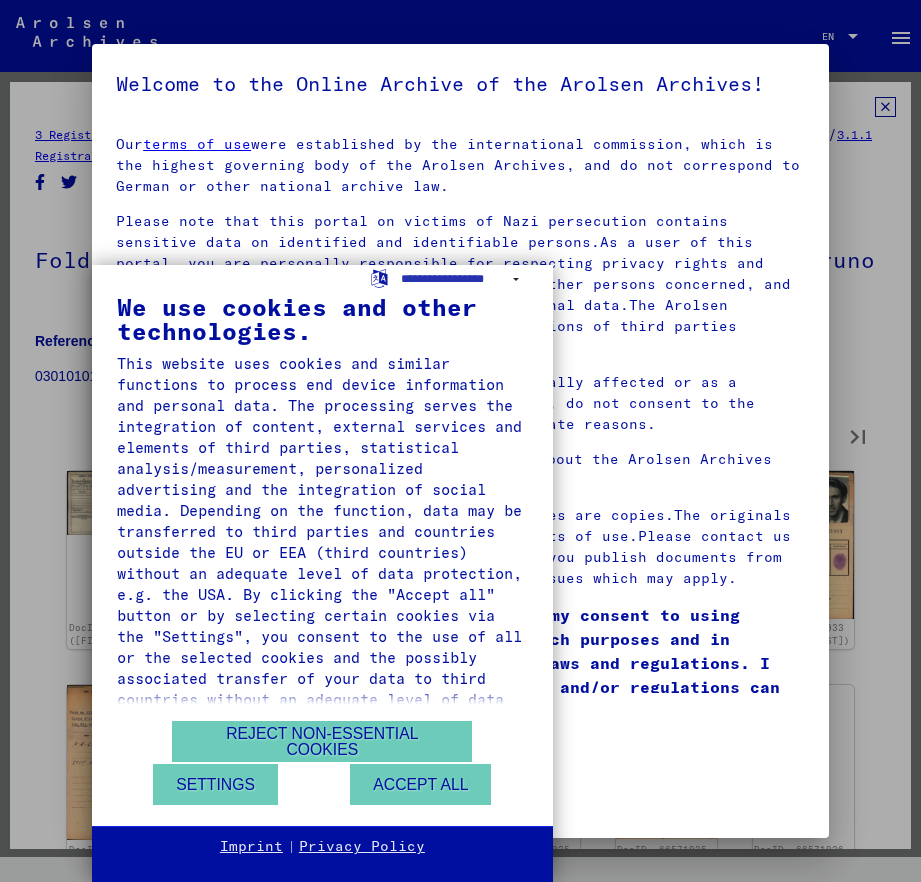 type on "**" 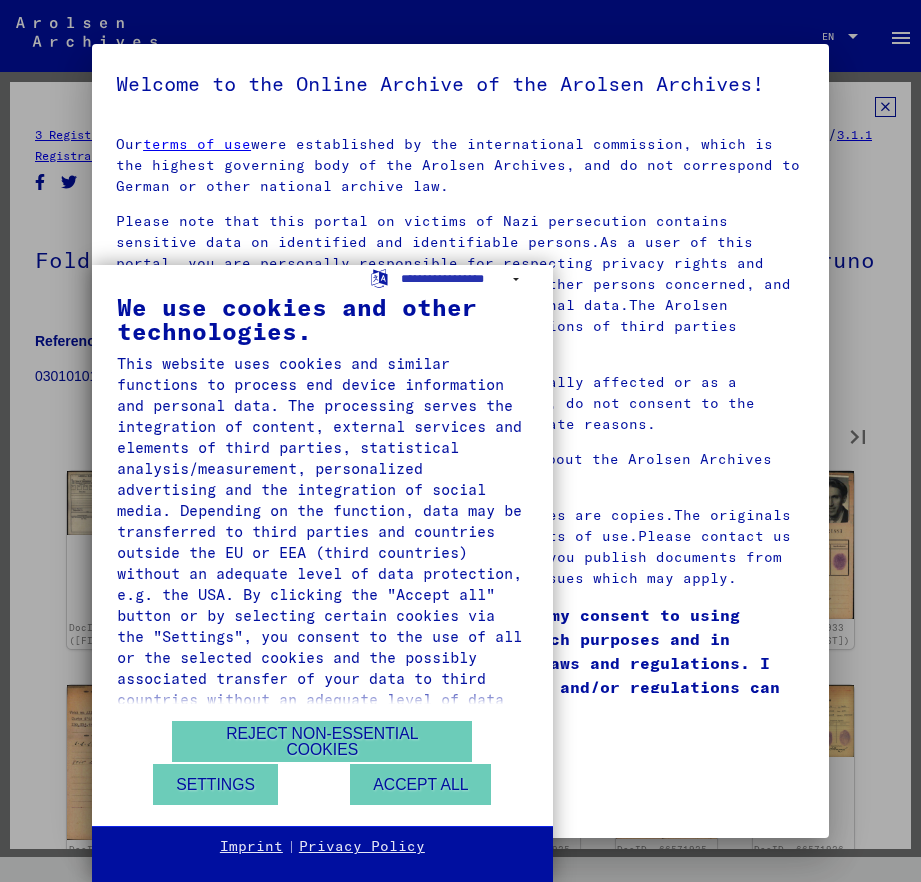 type on "**" 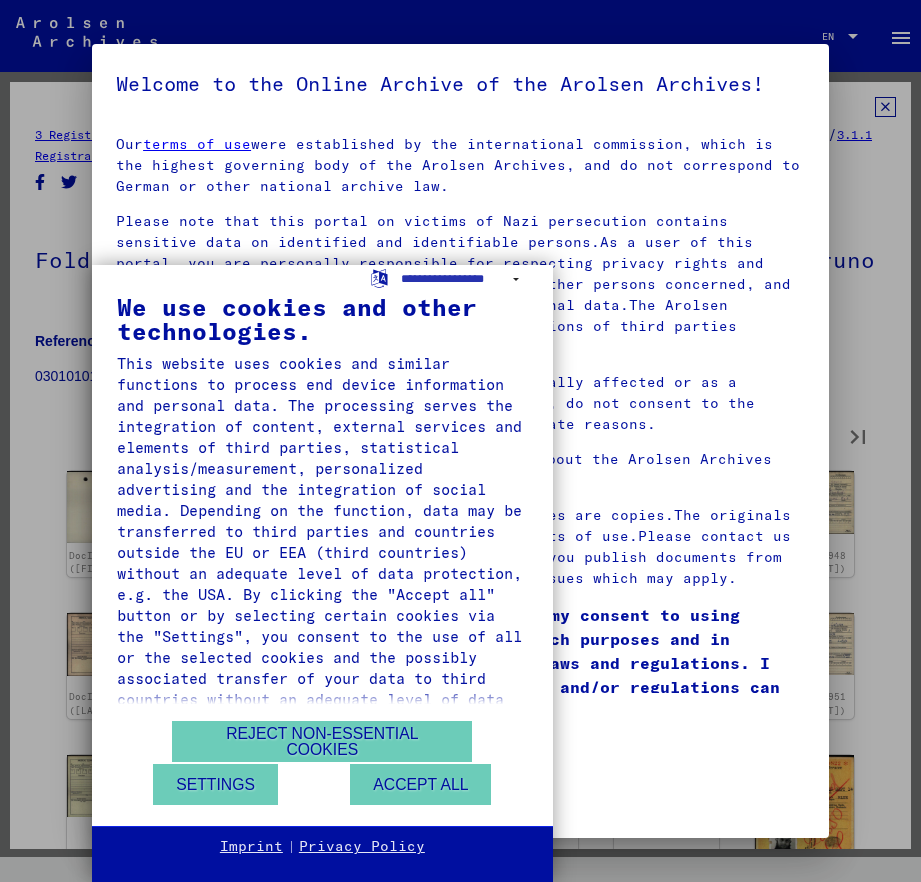 type on "**" 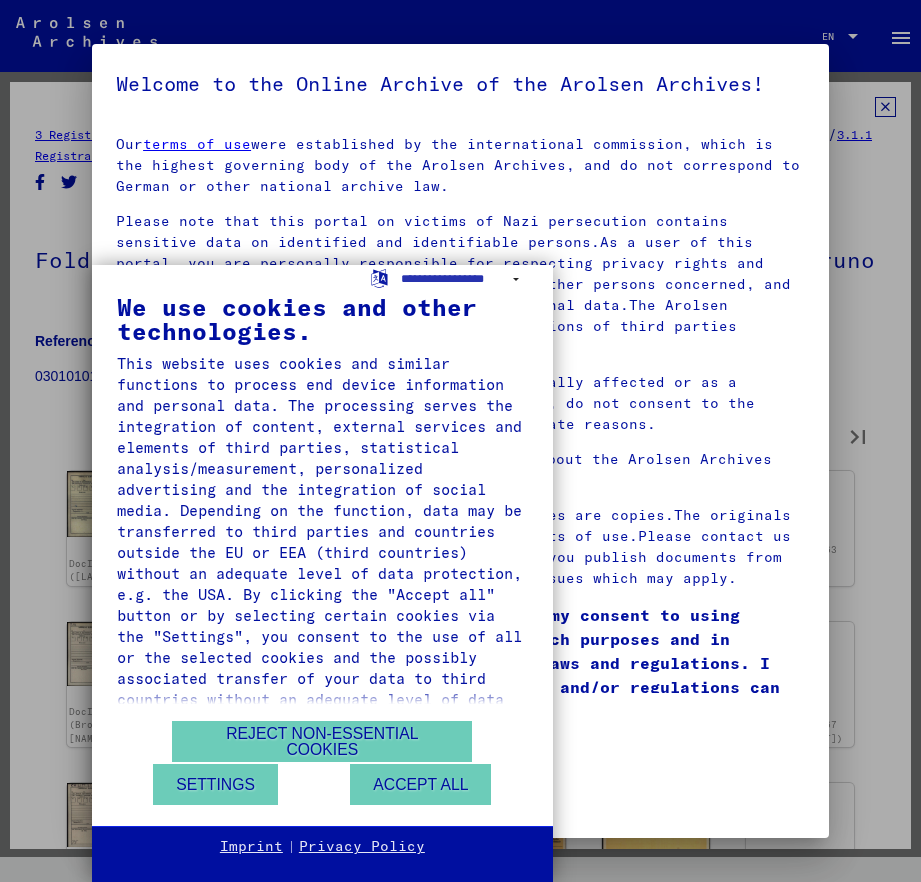 type on "**" 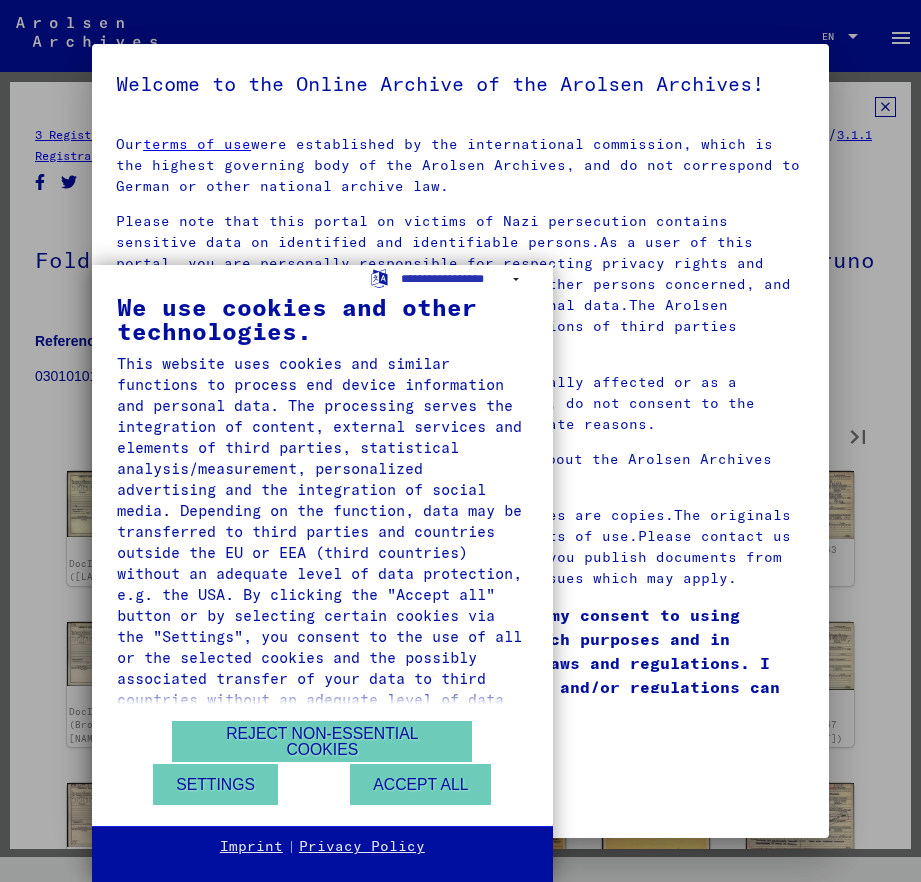 type on "**" 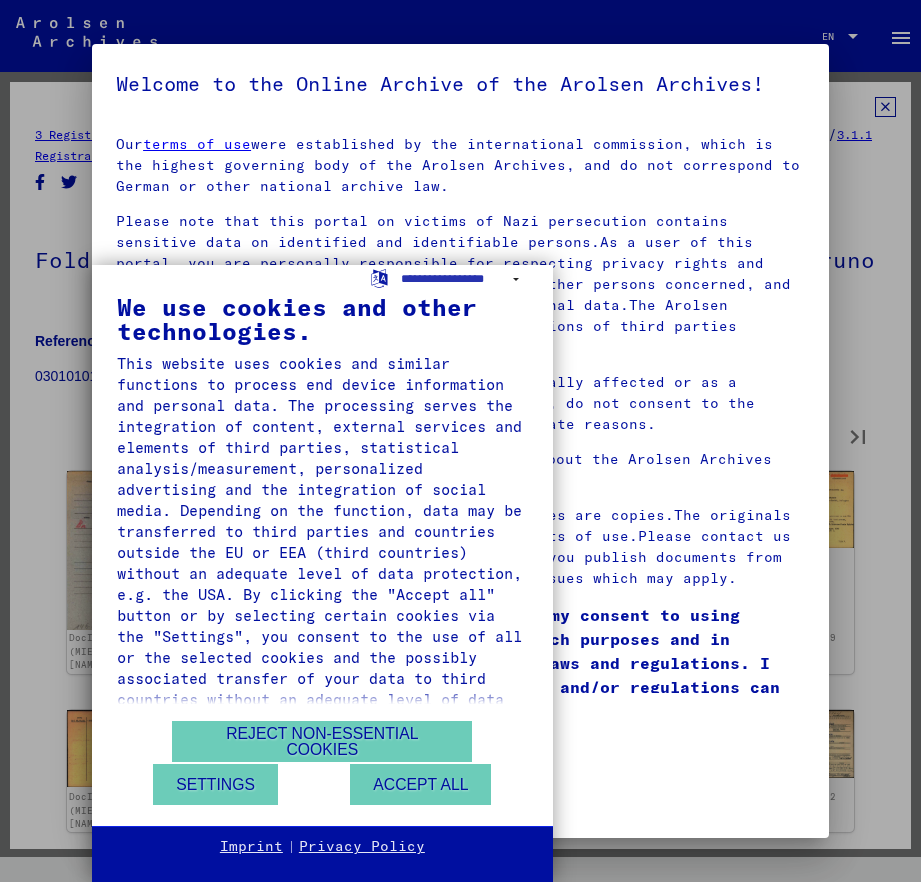 type on "**" 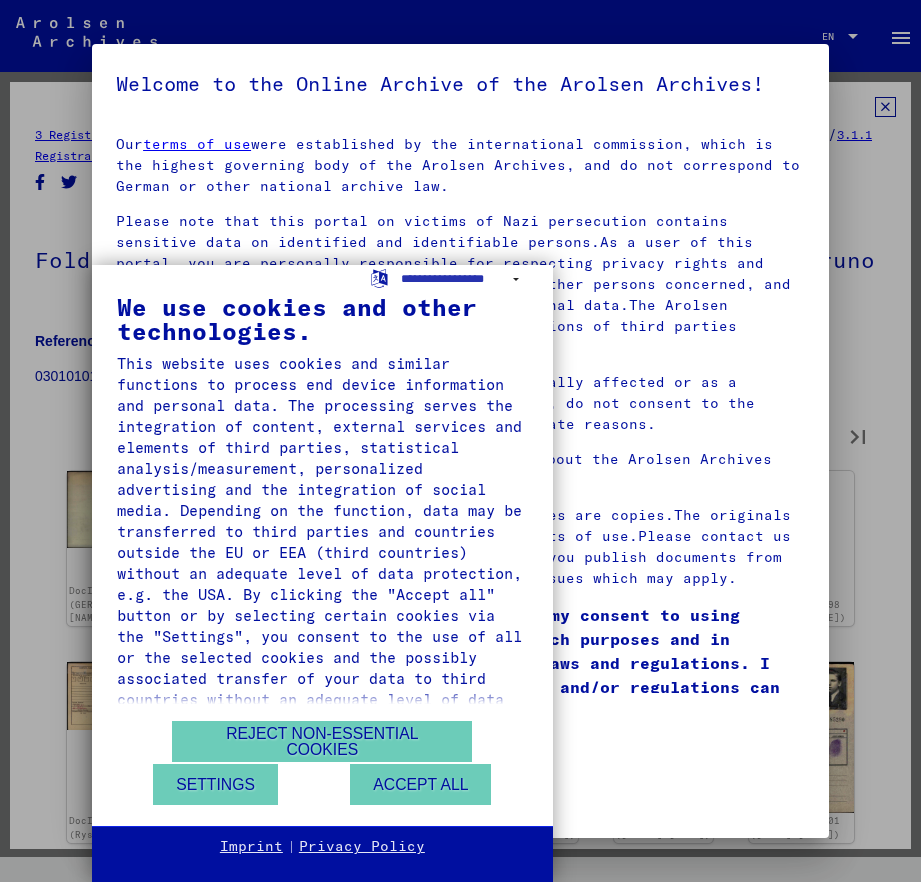 type on "**" 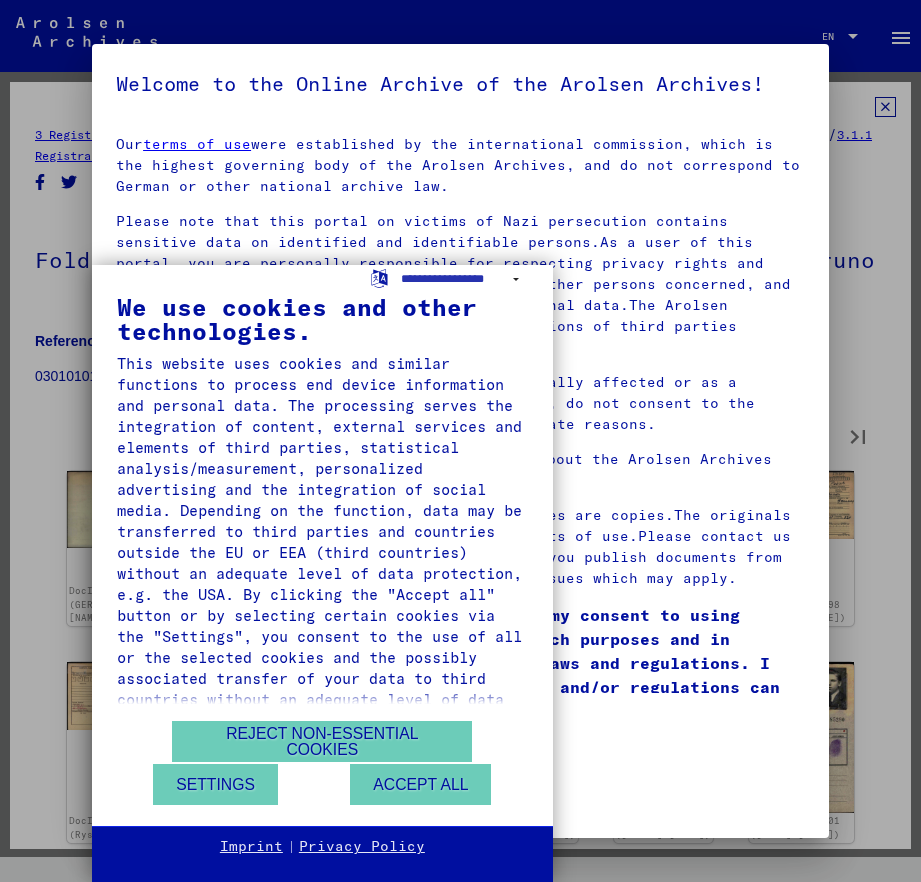 type on "**" 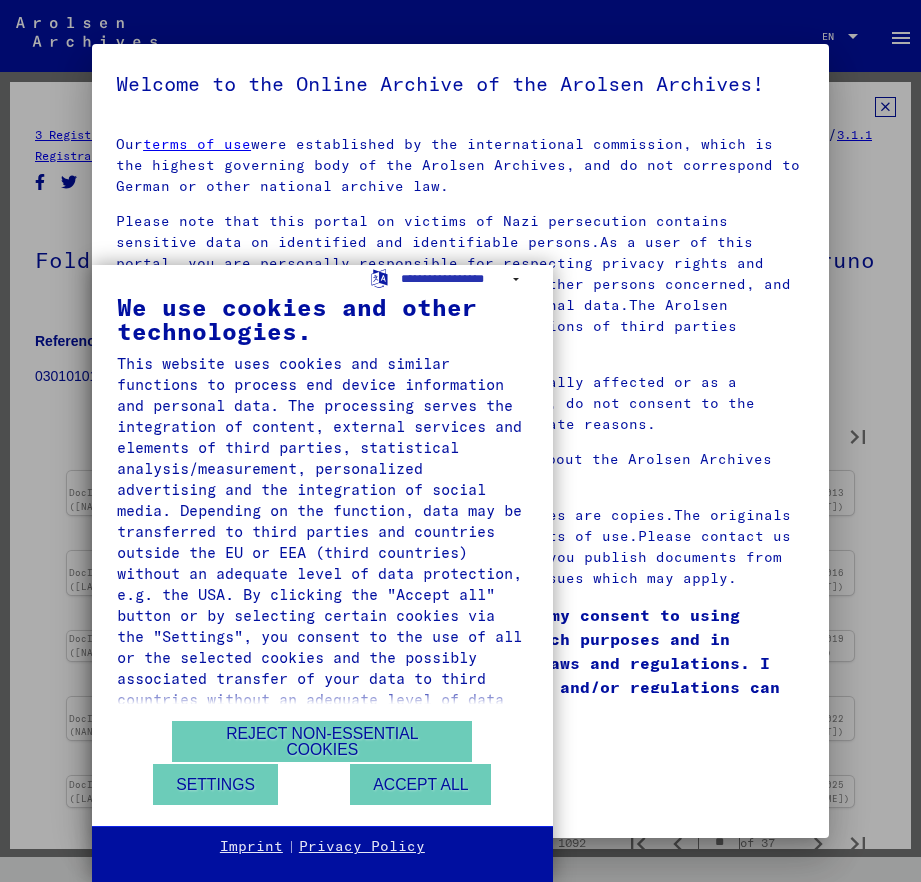 type on "**" 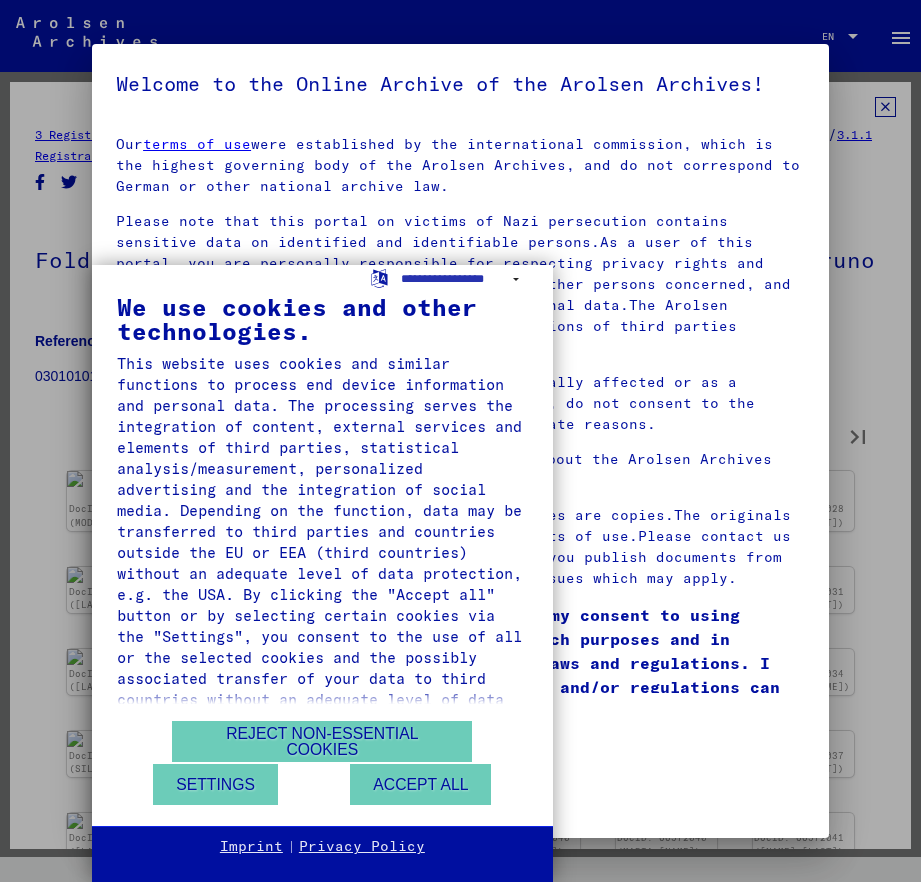 type on "**" 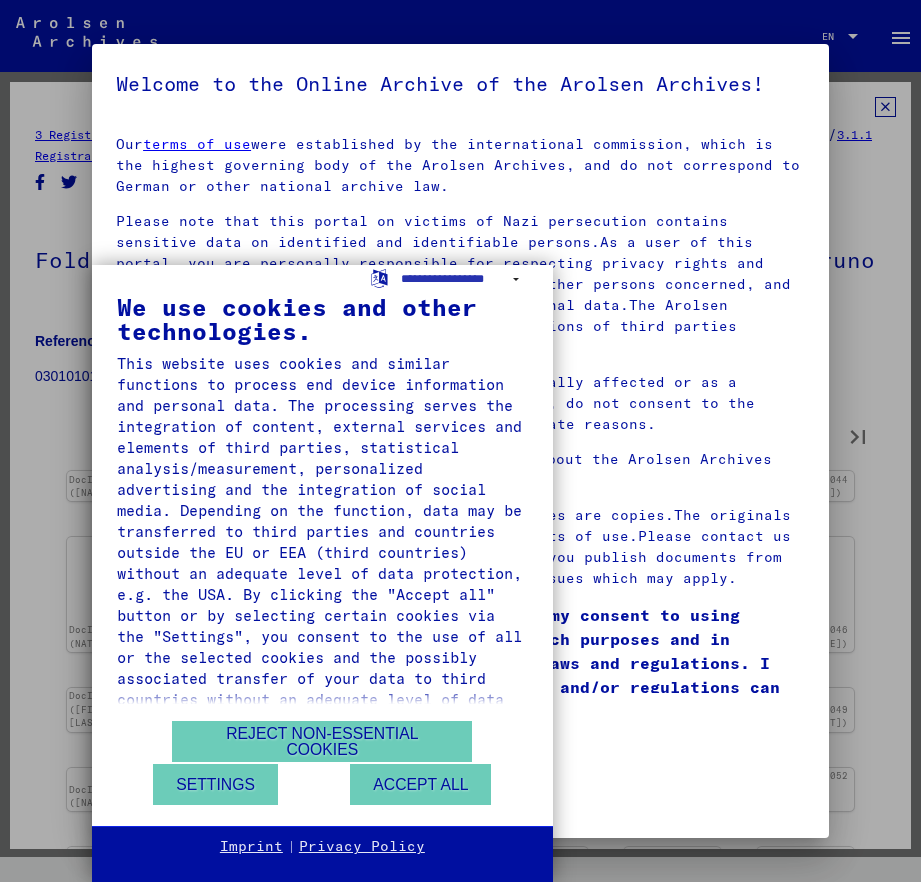 type on "**" 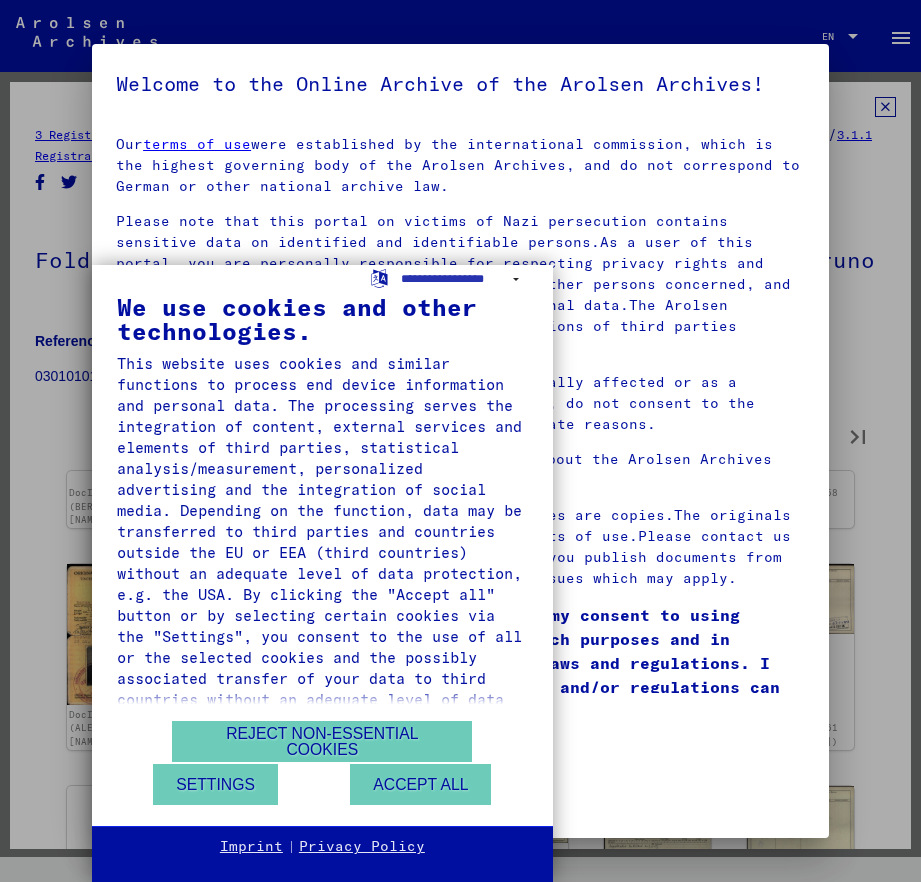 type on "**" 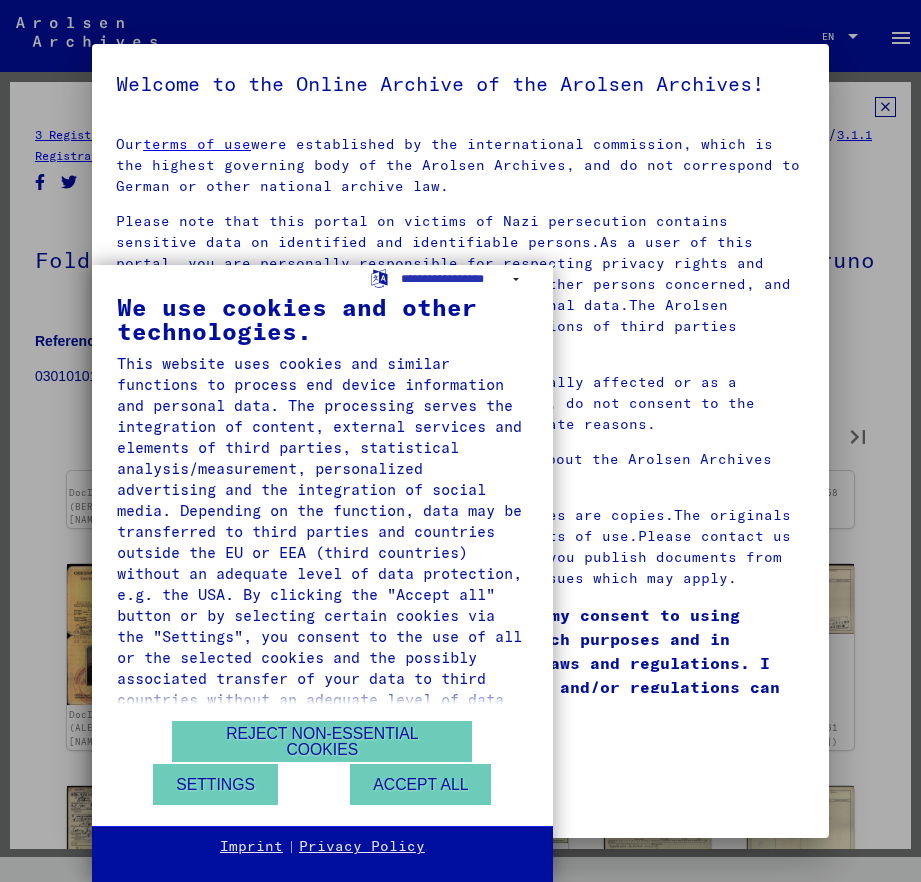 type on "**" 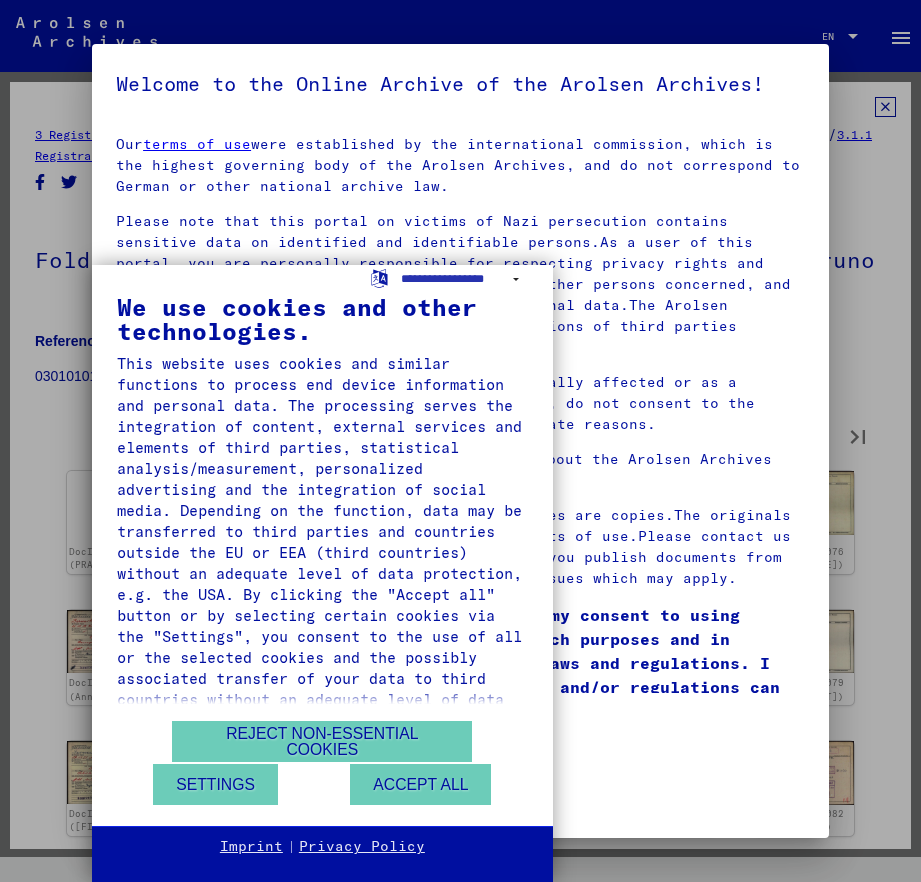 type on "**" 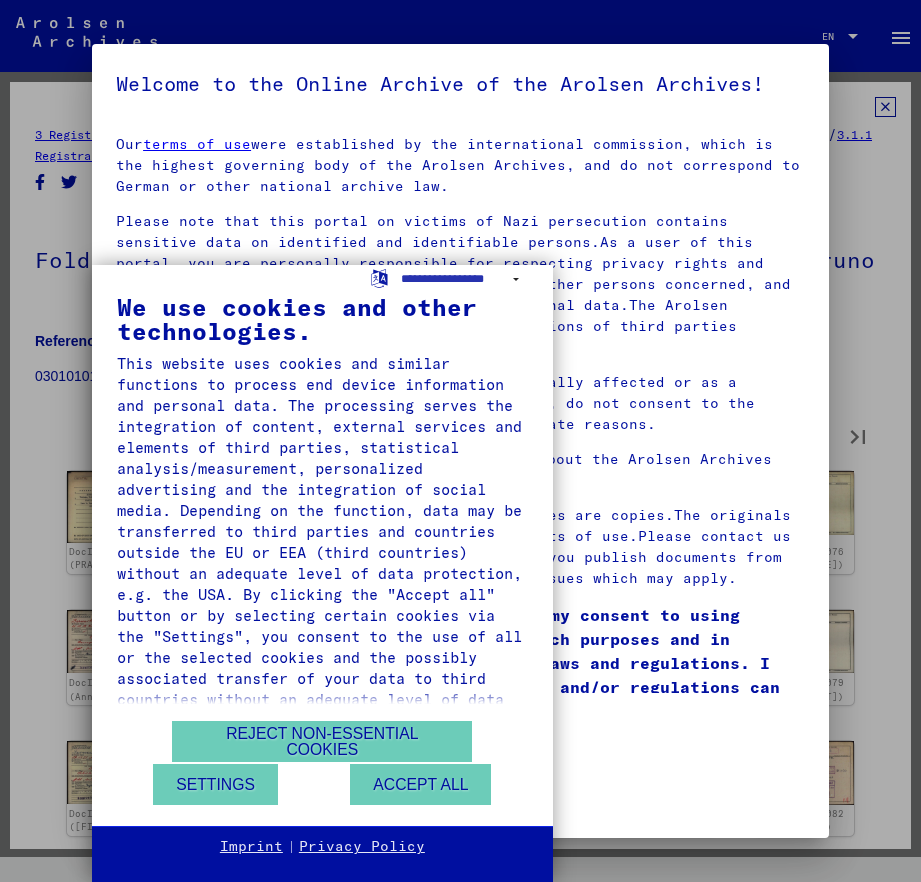 type on "**" 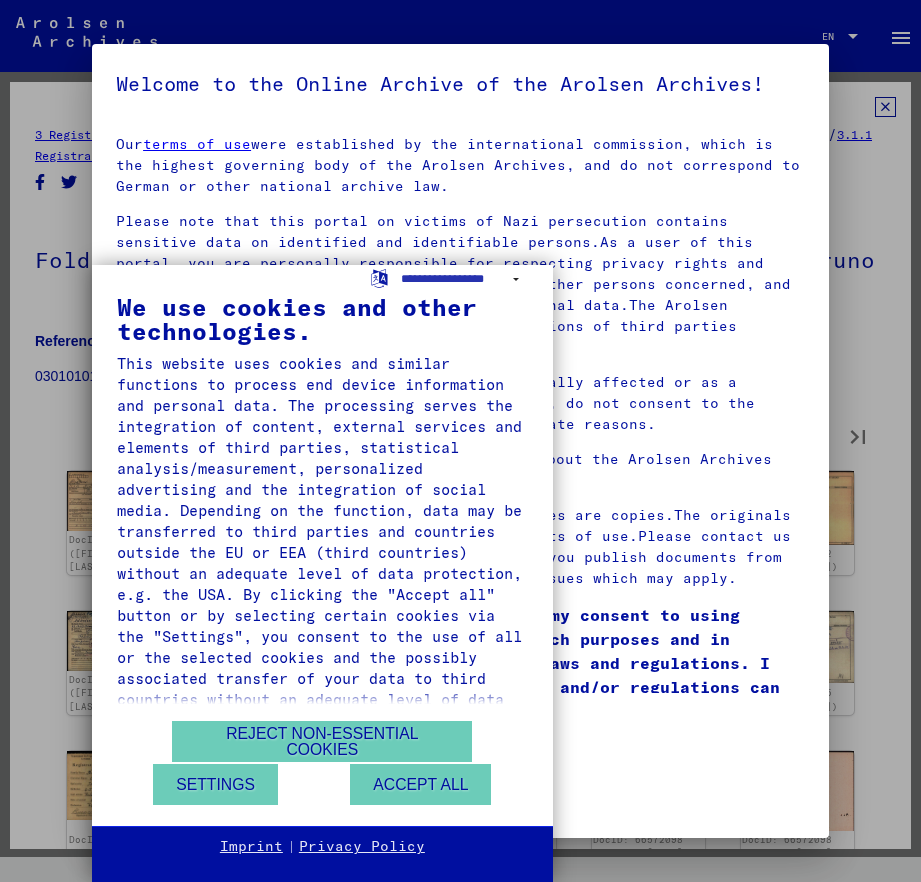 type on "**" 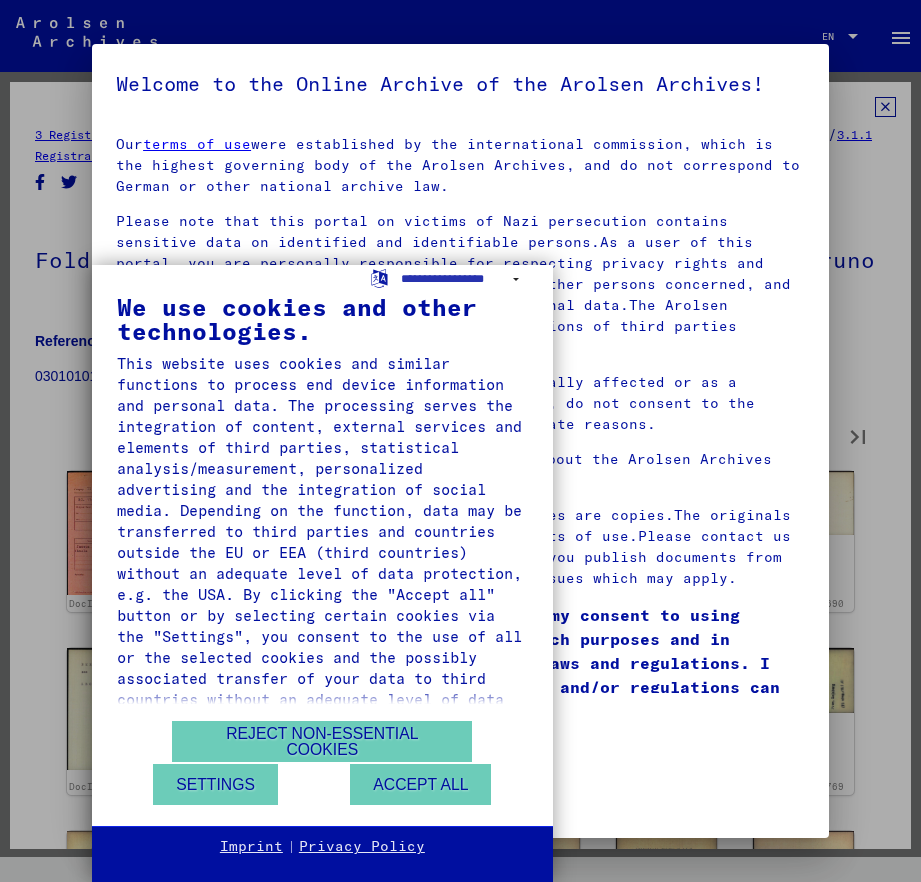 type on "**" 